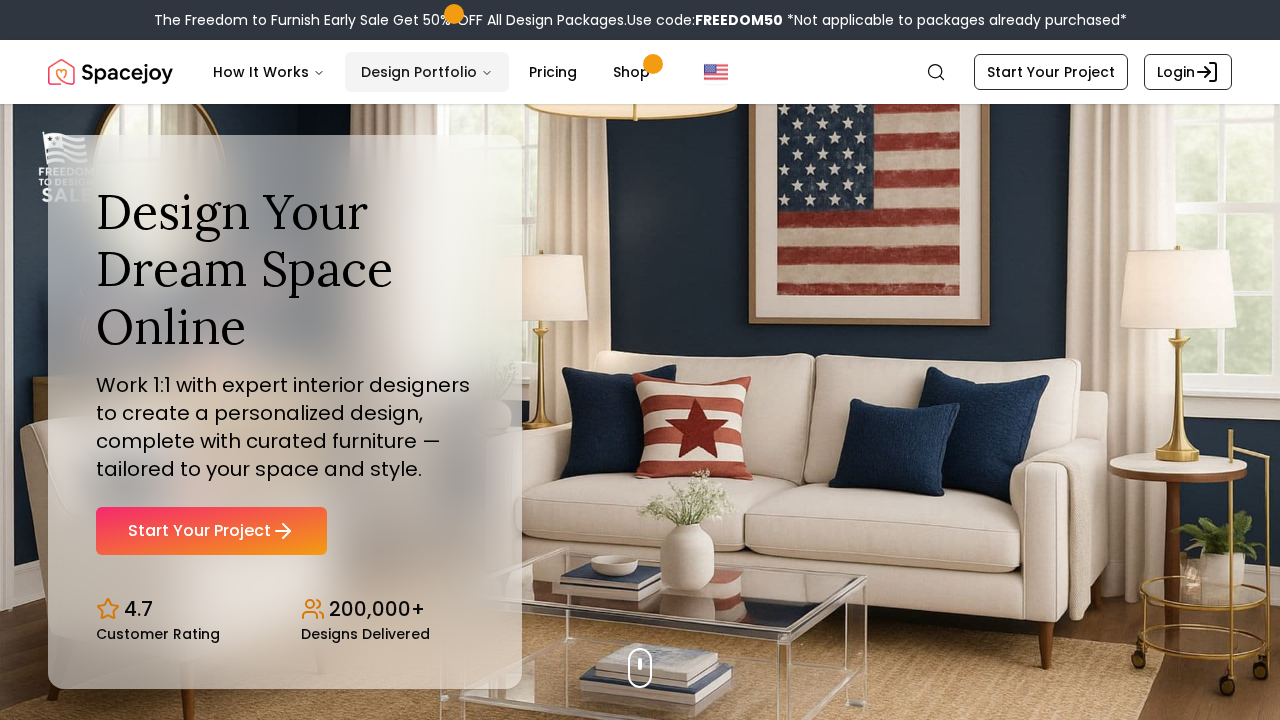 scroll, scrollTop: 0, scrollLeft: 0, axis: both 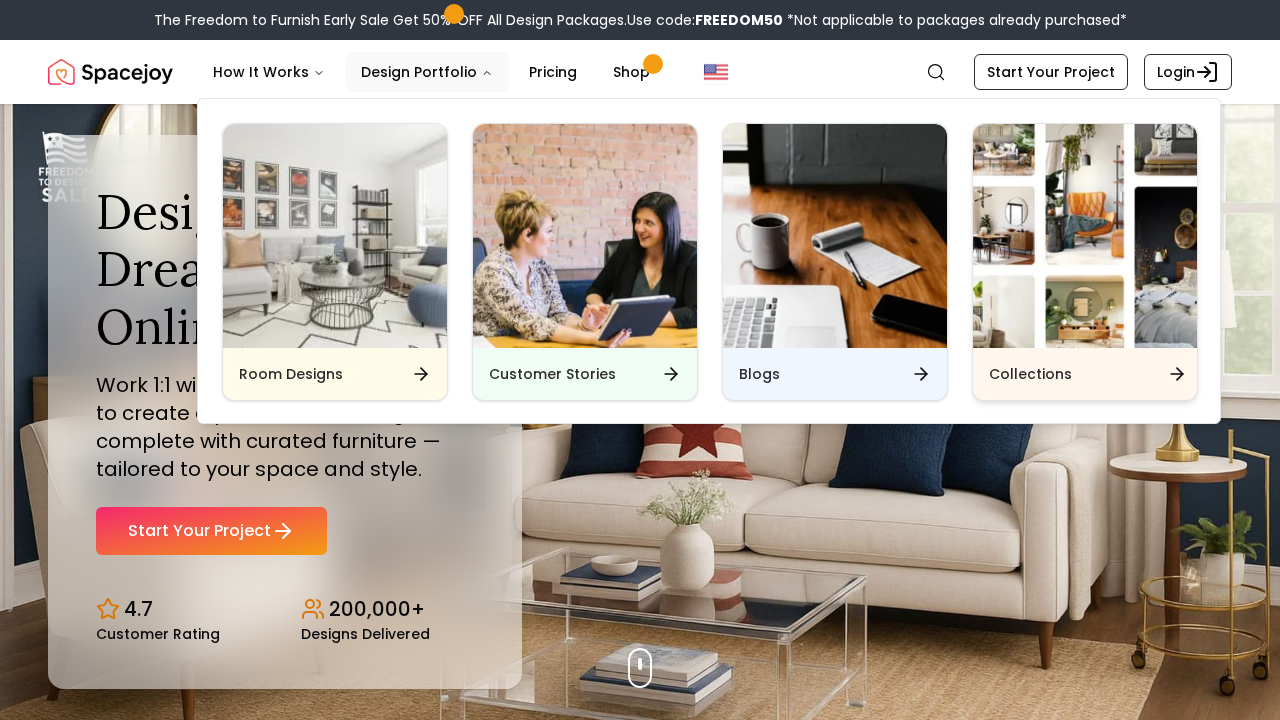 click at bounding box center [1085, 236] 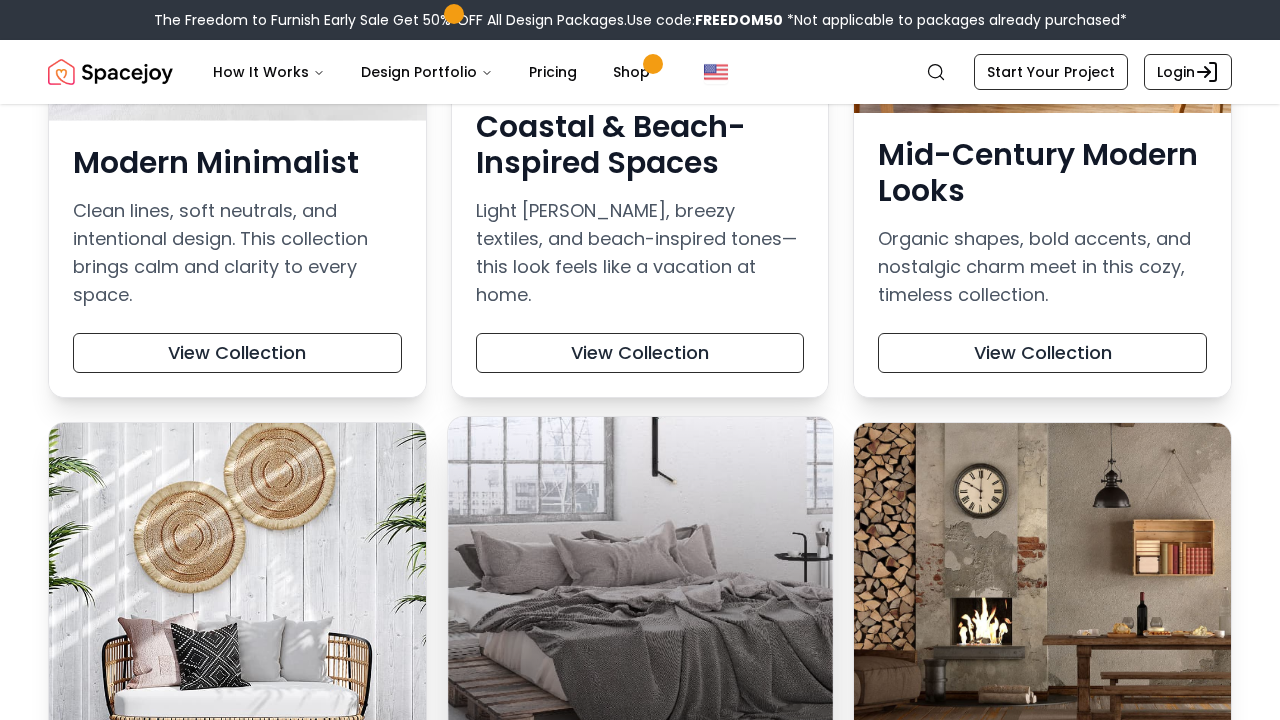 scroll, scrollTop: 599, scrollLeft: 0, axis: vertical 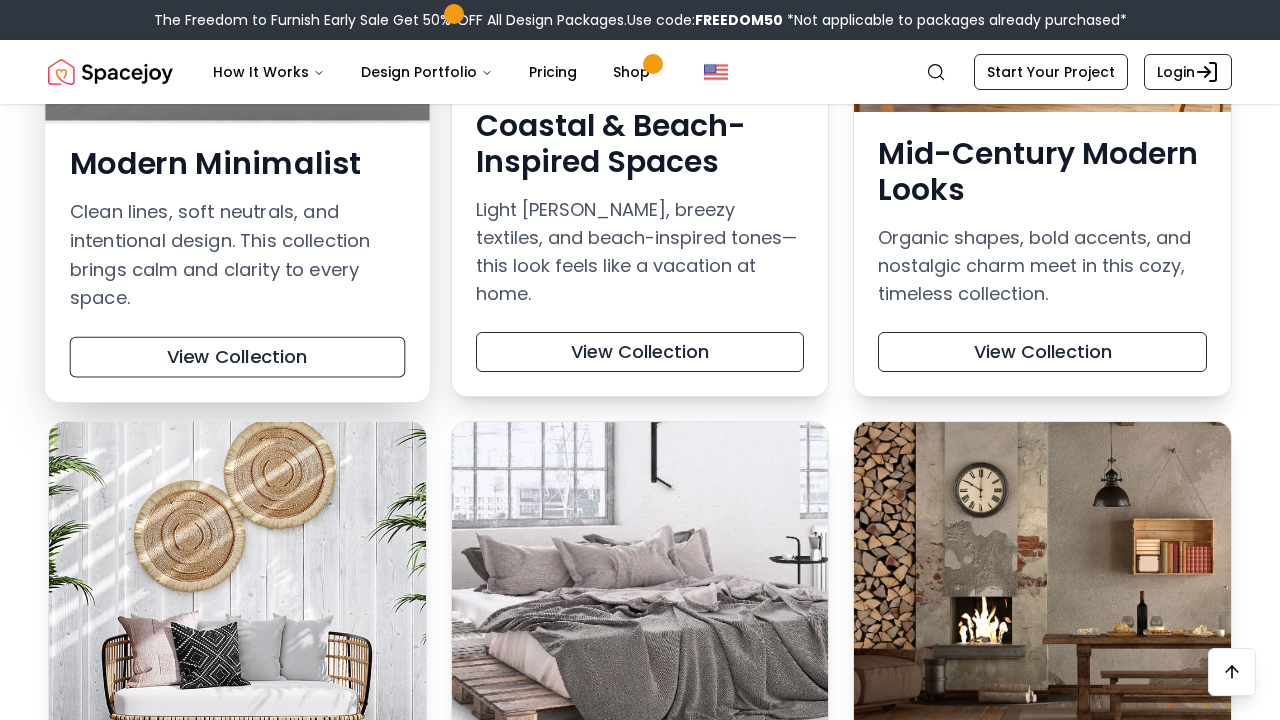 click on "Modern Minimalist Clean lines, soft neutrals, and intentional design. This collection brings calm and clarity to every space. View Collection" at bounding box center (237, 261) 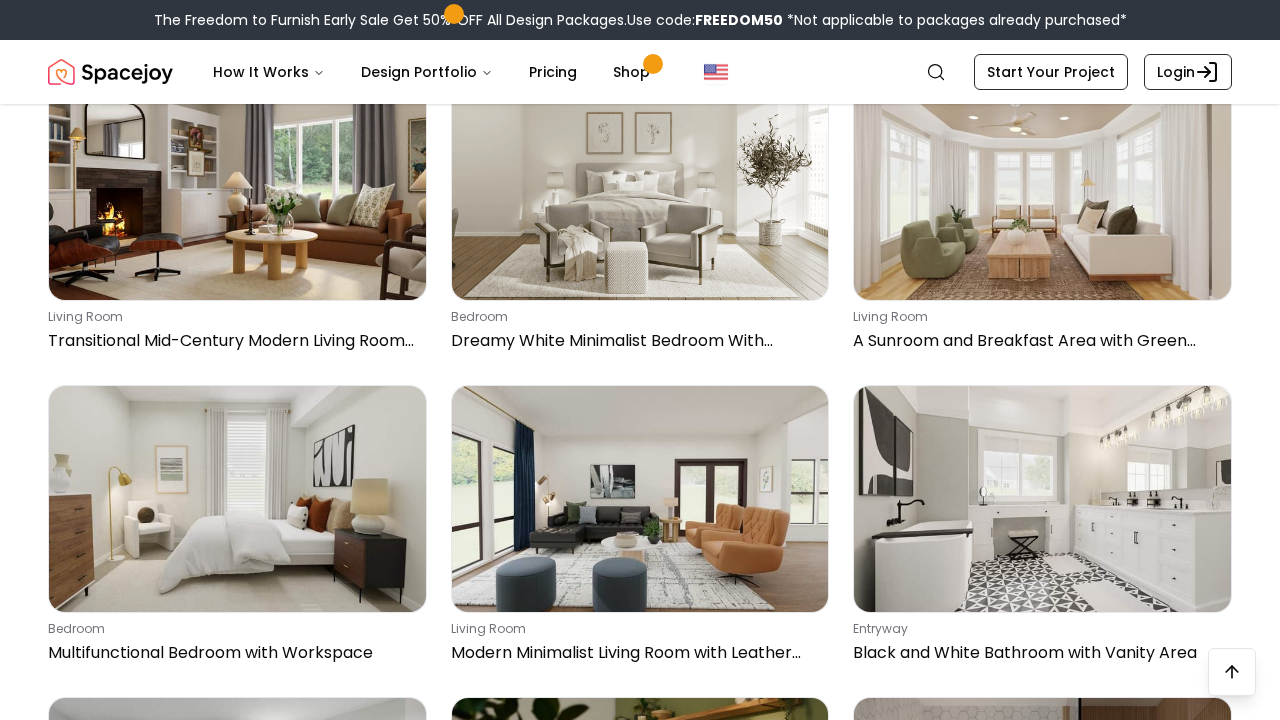scroll, scrollTop: 1138, scrollLeft: 0, axis: vertical 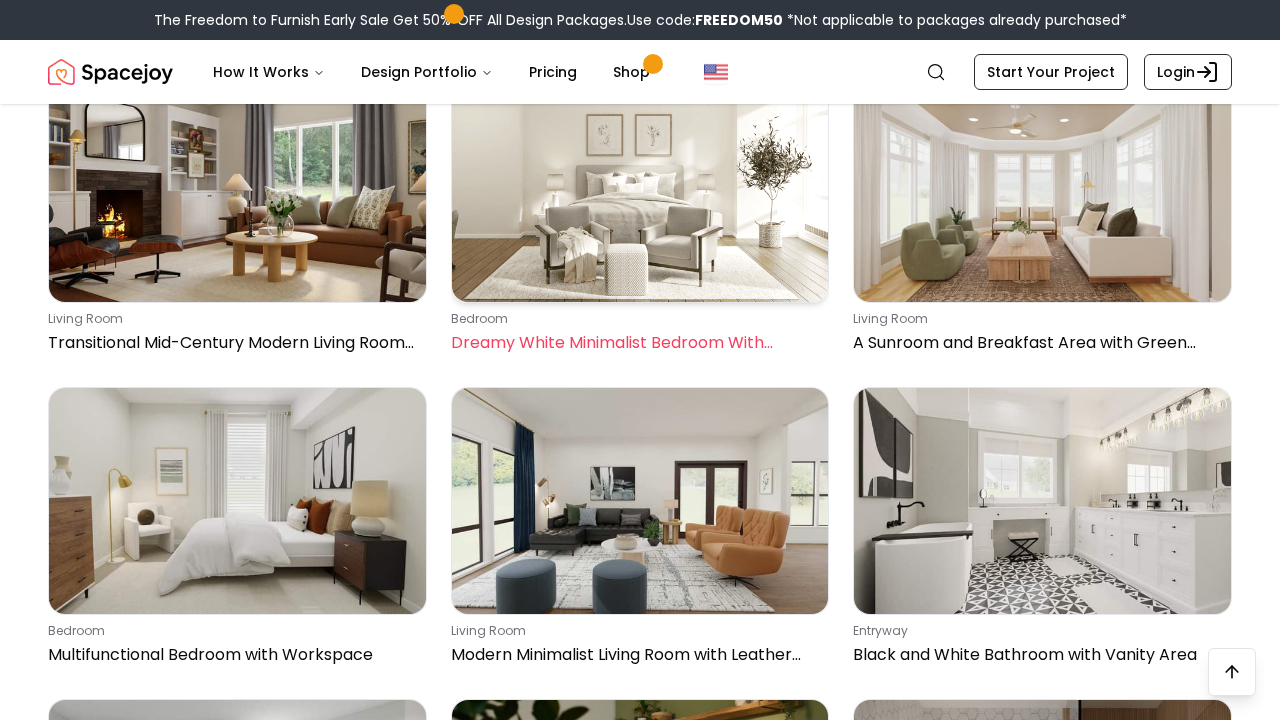 click at bounding box center (640, 189) 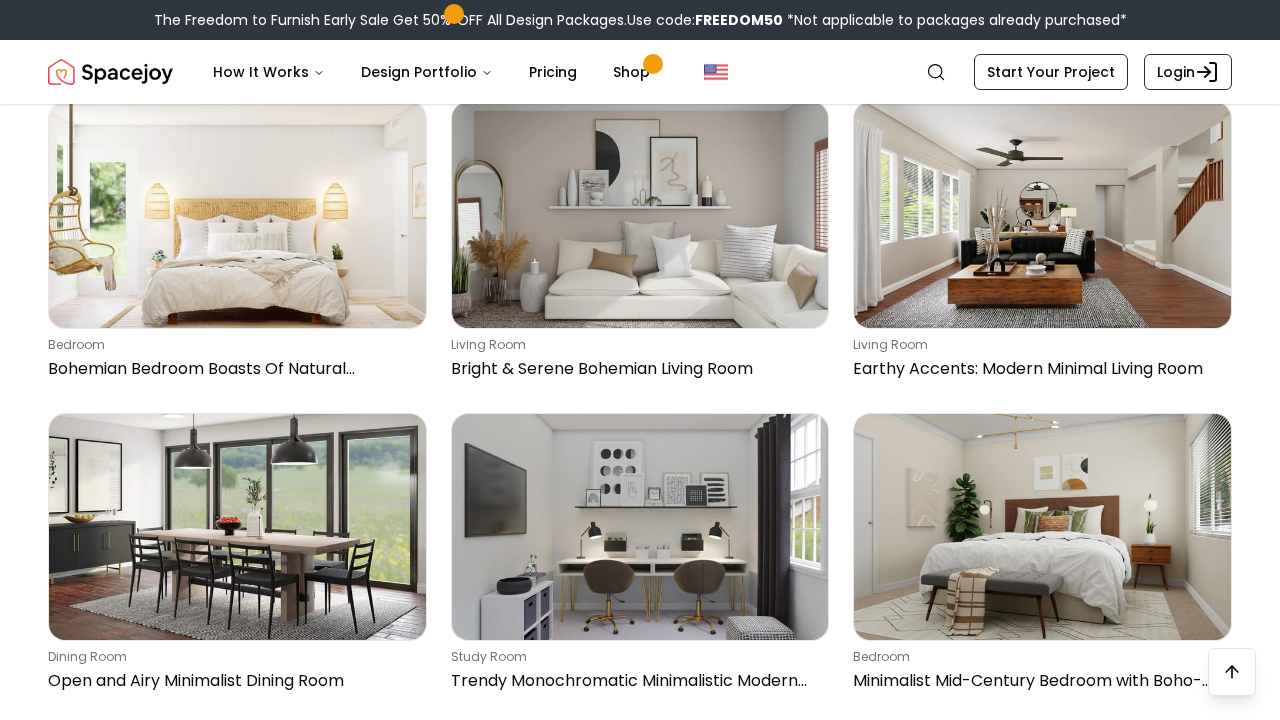 scroll, scrollTop: 3284, scrollLeft: 0, axis: vertical 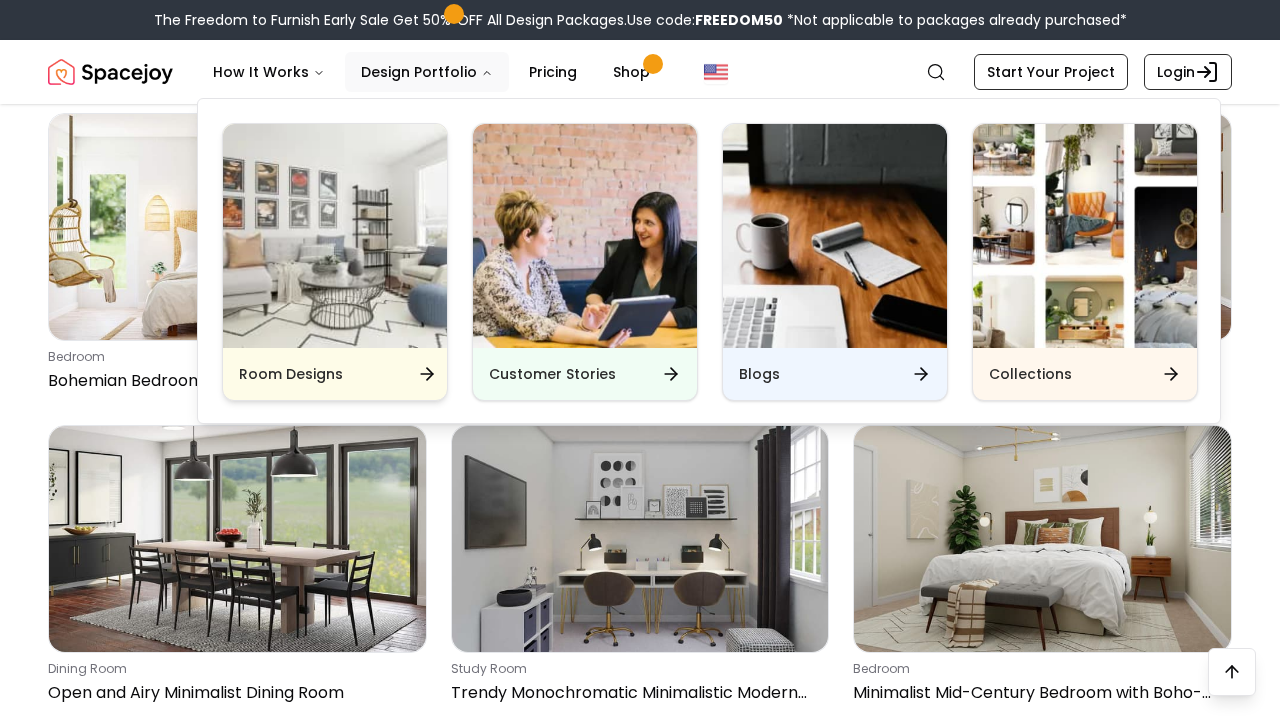 click on "Room Designs" at bounding box center [335, 374] 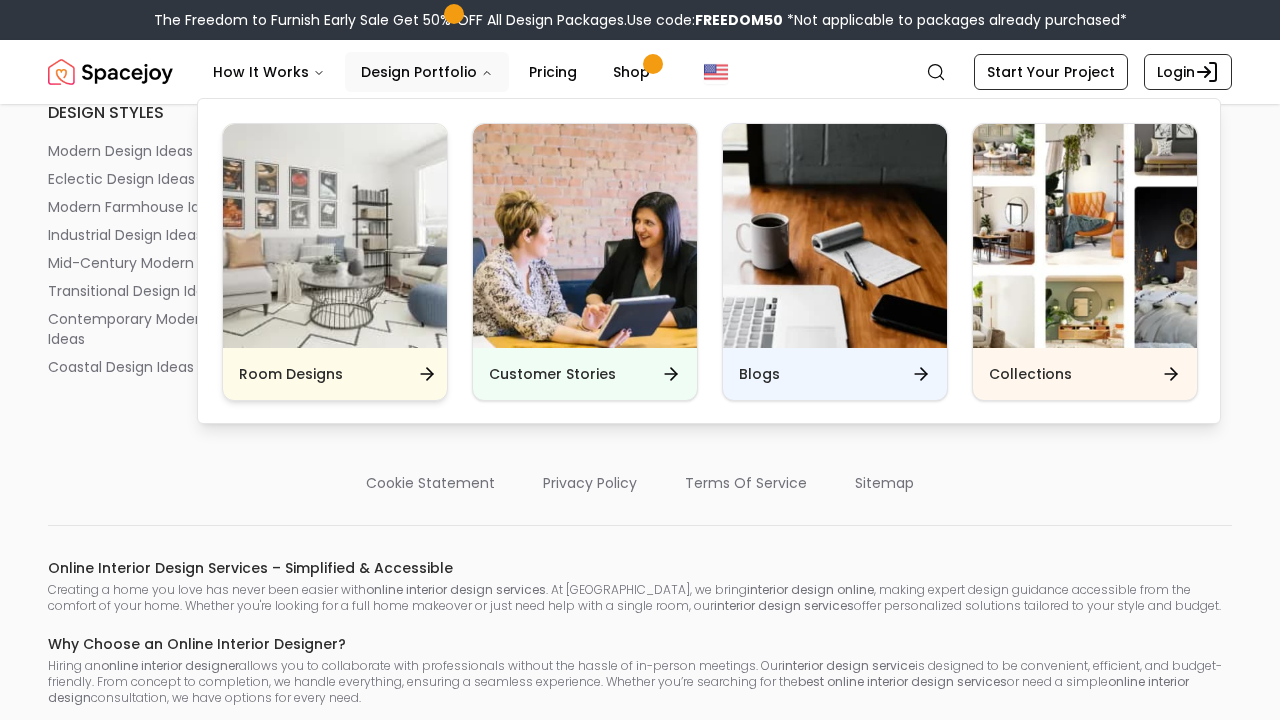 scroll, scrollTop: 0, scrollLeft: 0, axis: both 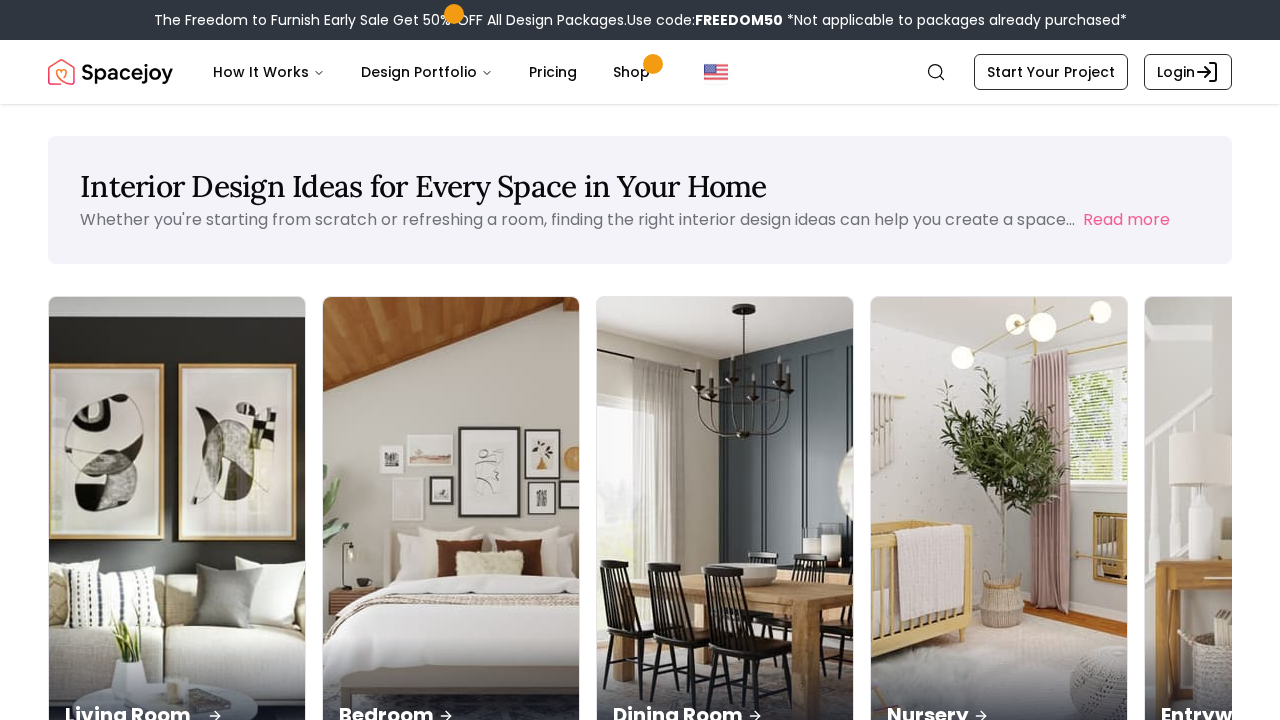 click at bounding box center (177, 523) 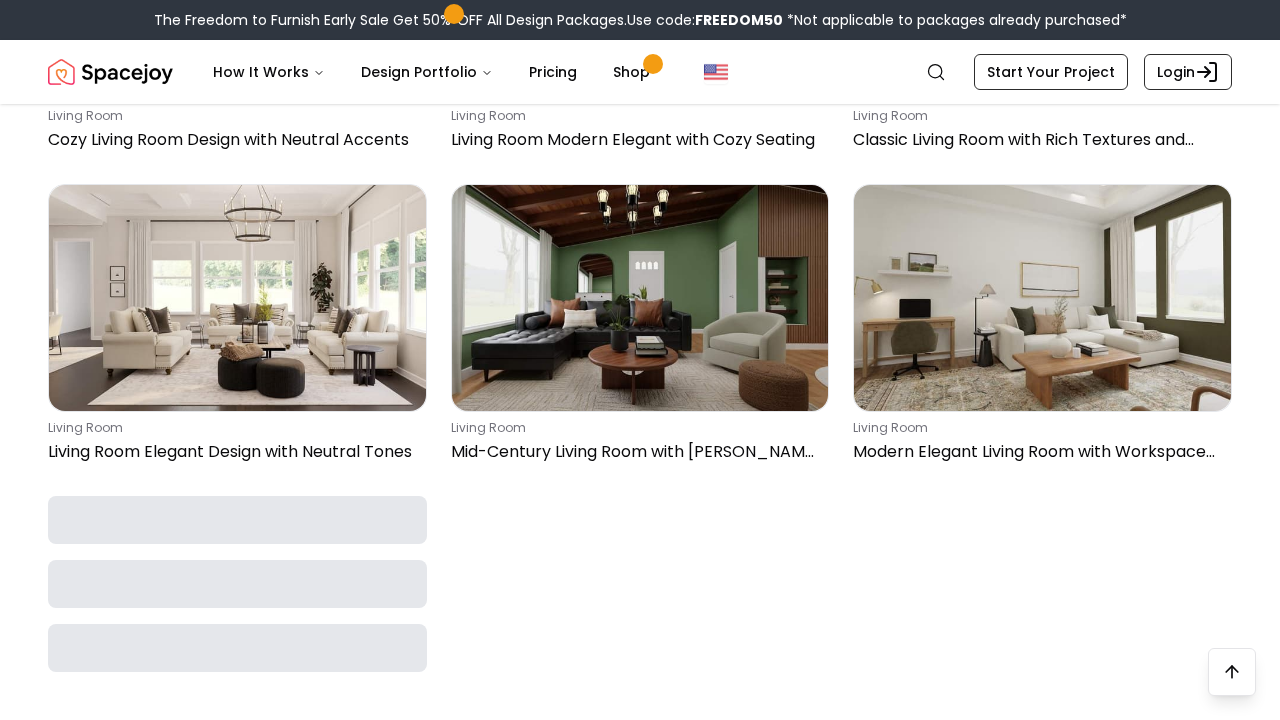 scroll, scrollTop: 3873, scrollLeft: 0, axis: vertical 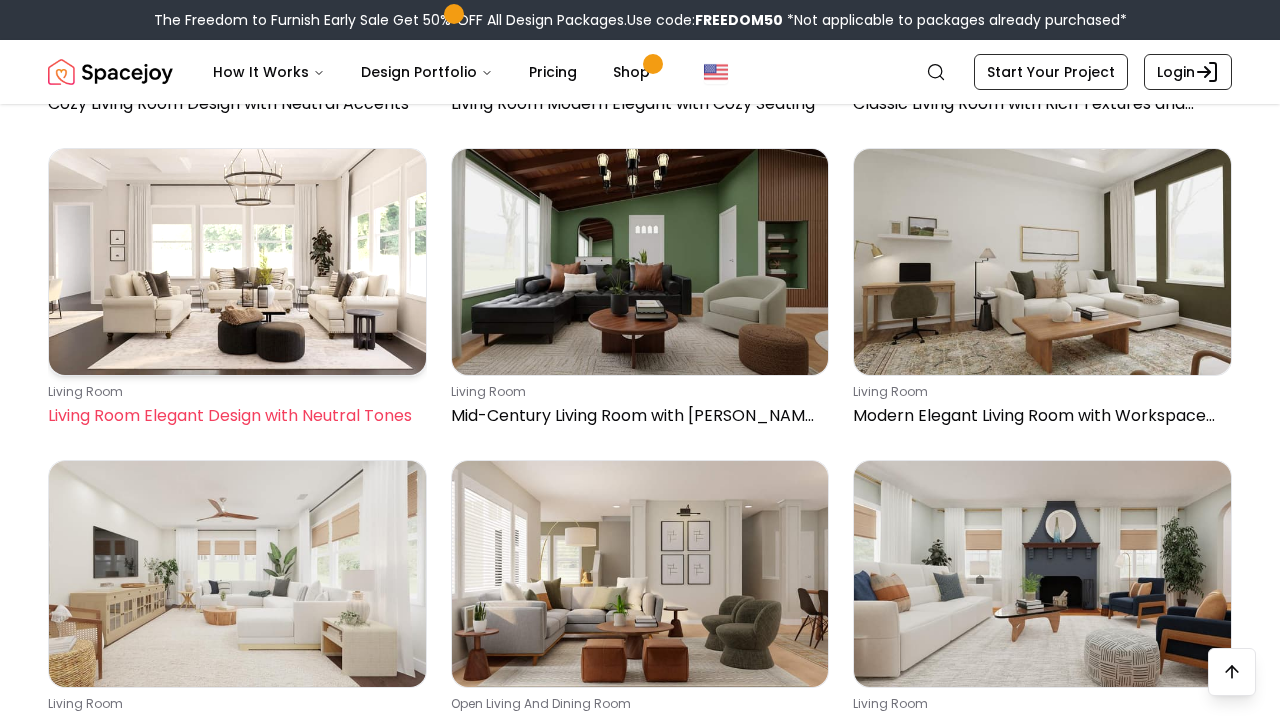 click on "Living Room Elegant Design with Neutral Tones" at bounding box center (233, 416) 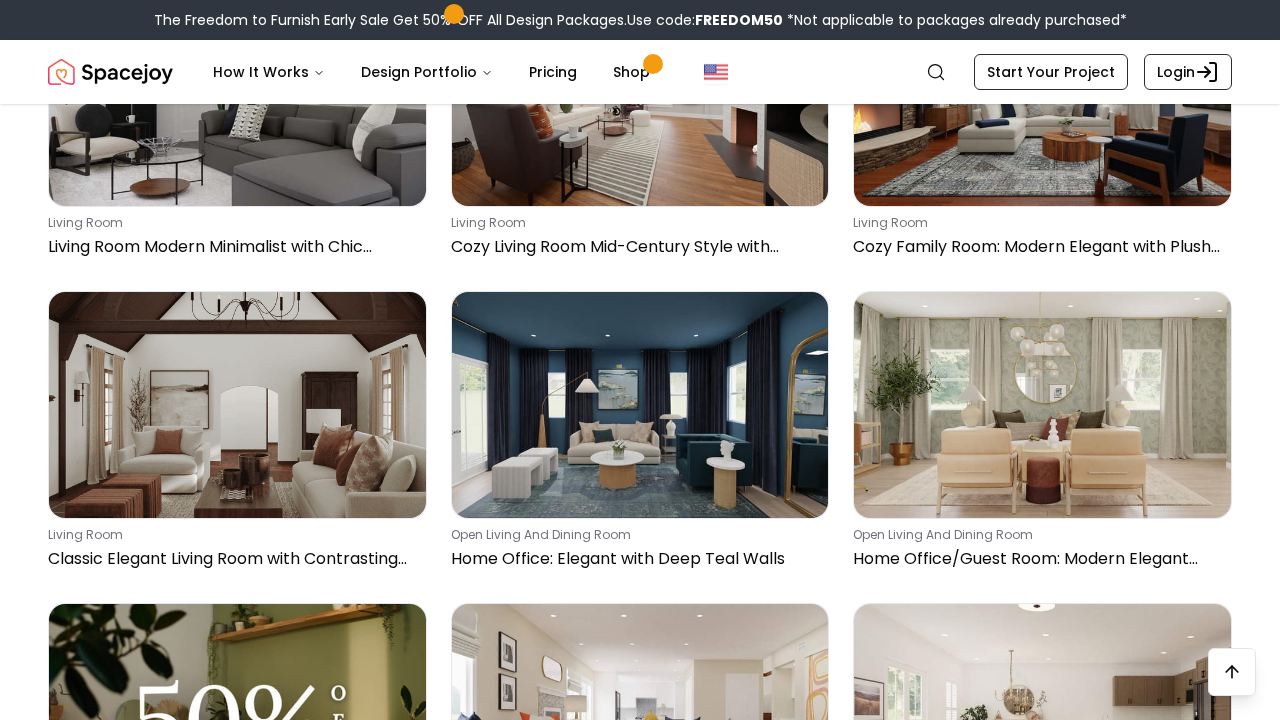 scroll, scrollTop: 8144, scrollLeft: 0, axis: vertical 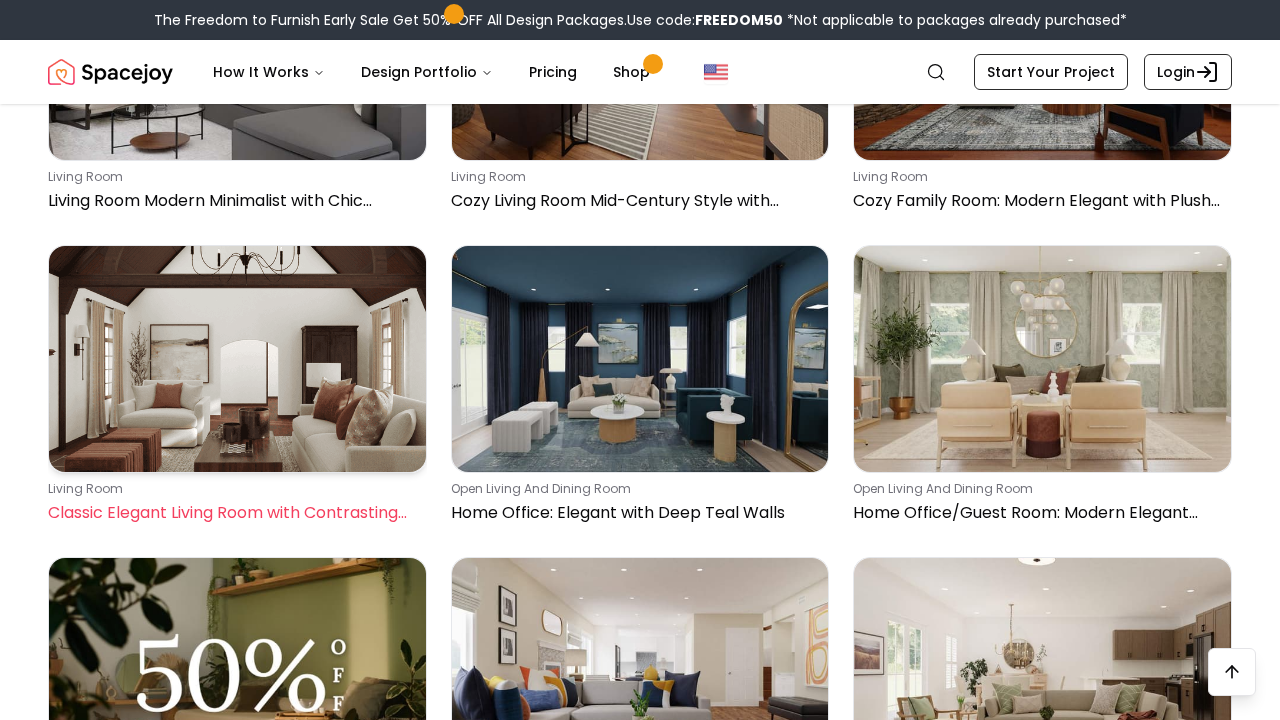 click on "living room" at bounding box center (233, 489) 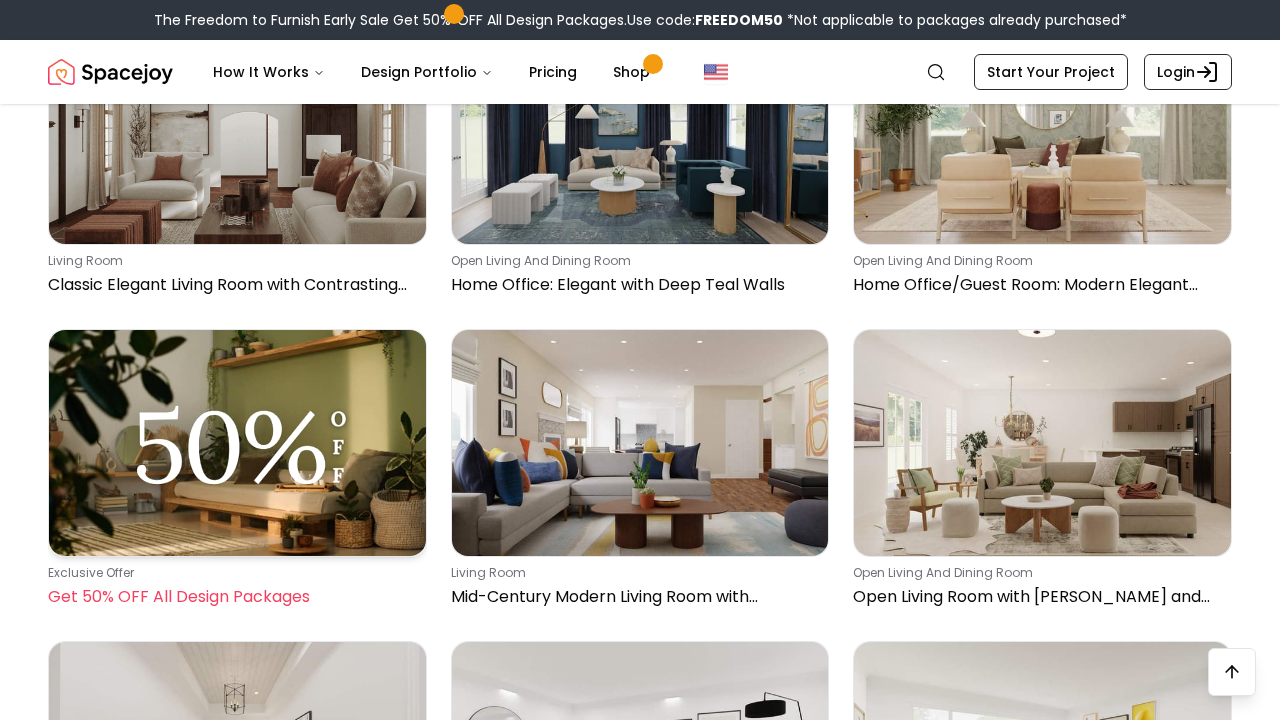 scroll, scrollTop: 8412, scrollLeft: 0, axis: vertical 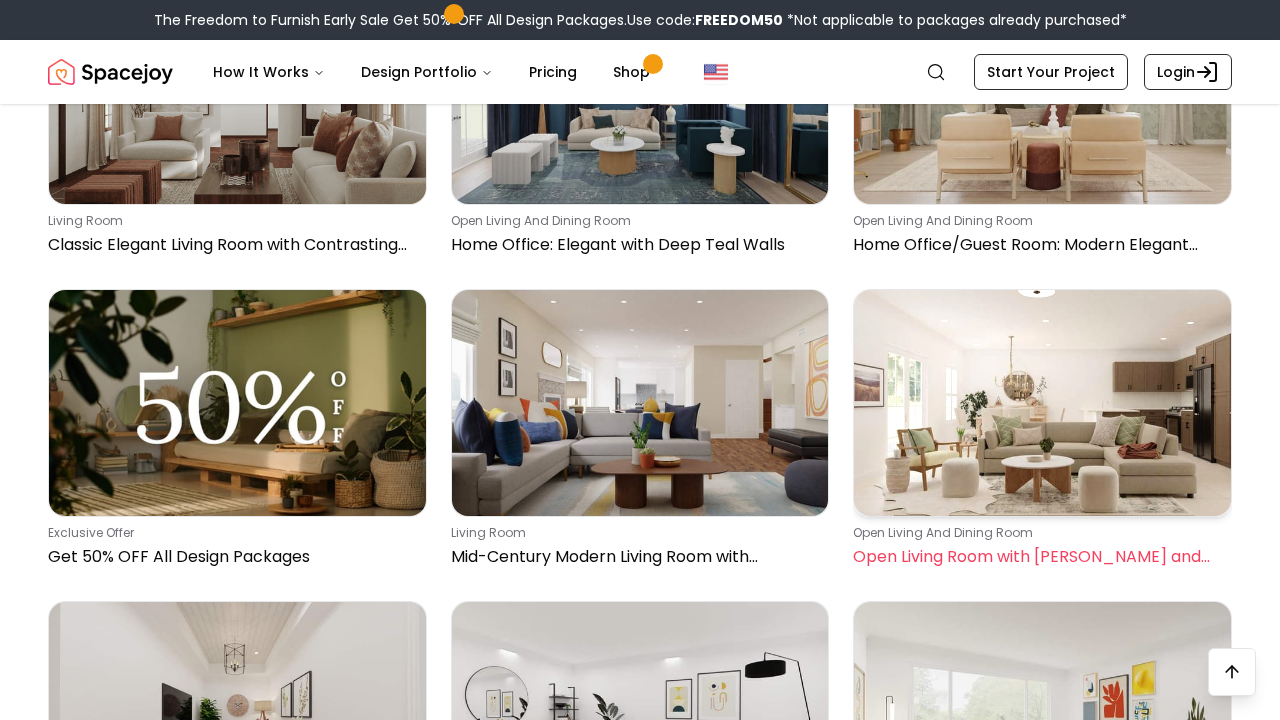 click on "Open Living Room with Earthy Vibes and Sectional" at bounding box center [1038, 557] 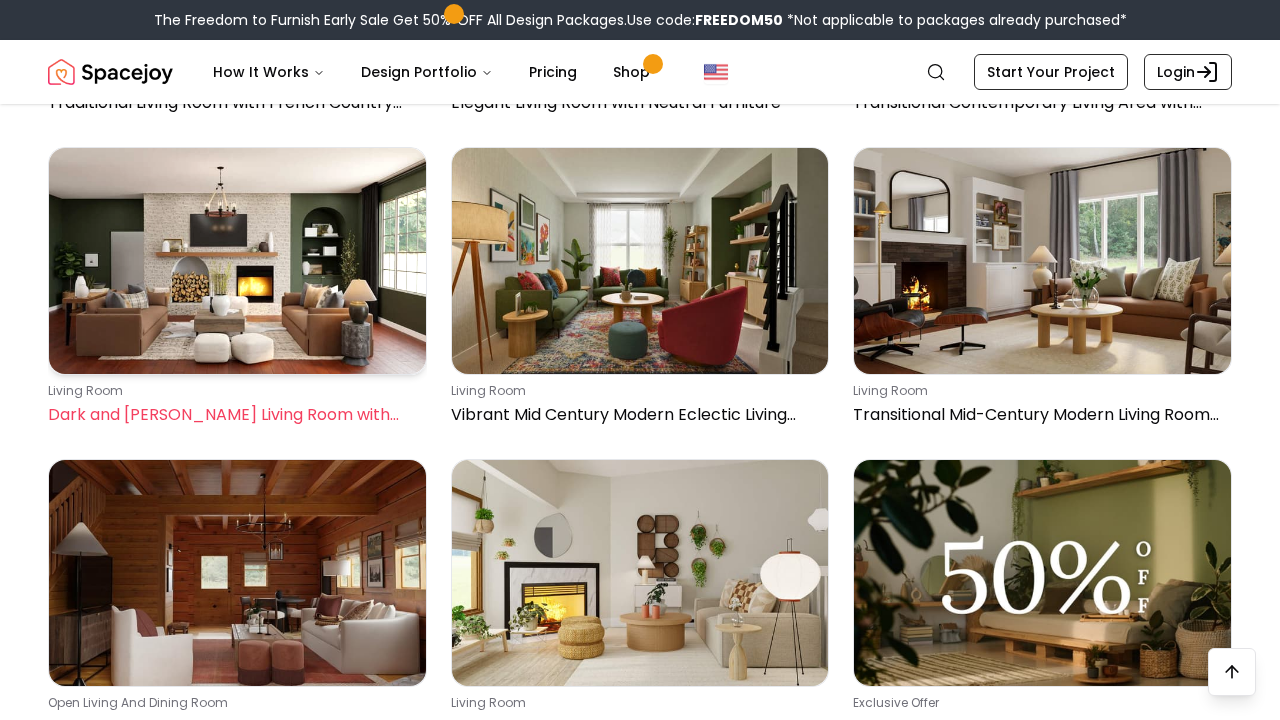 scroll, scrollTop: 10740, scrollLeft: 0, axis: vertical 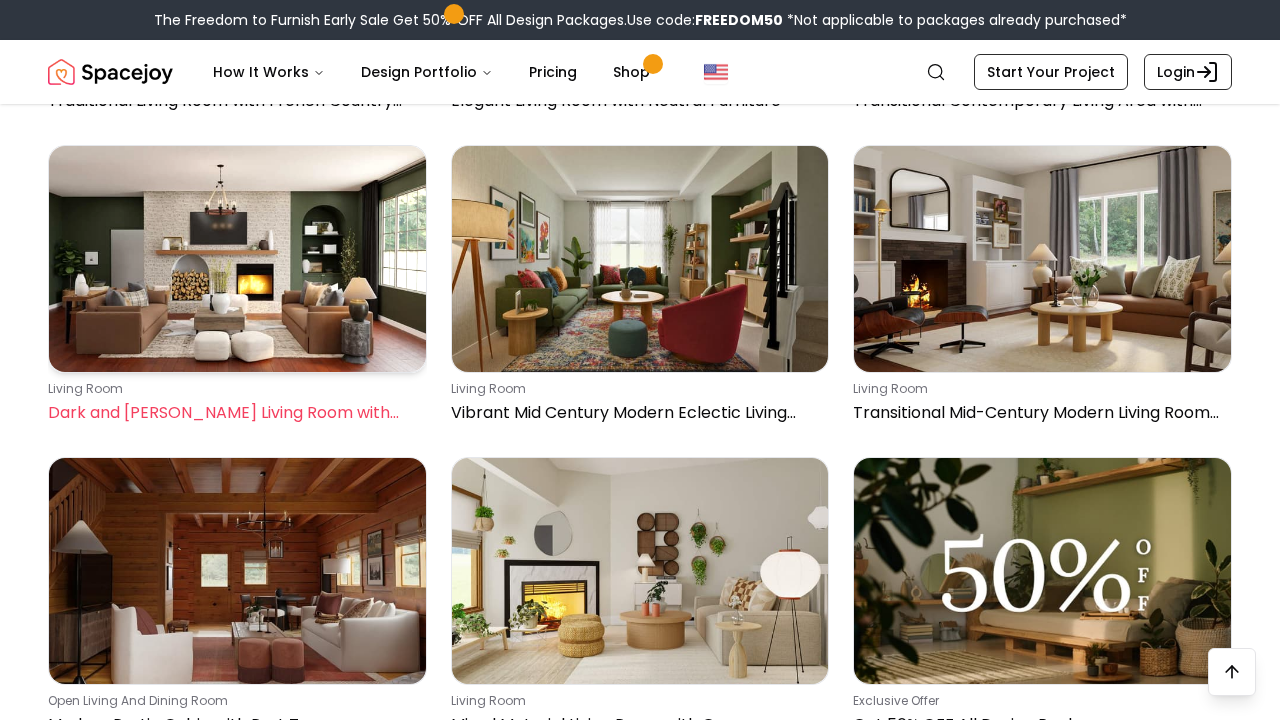 click on "Dark and [PERSON_NAME] Living Room with Leather Sofas" at bounding box center (233, 413) 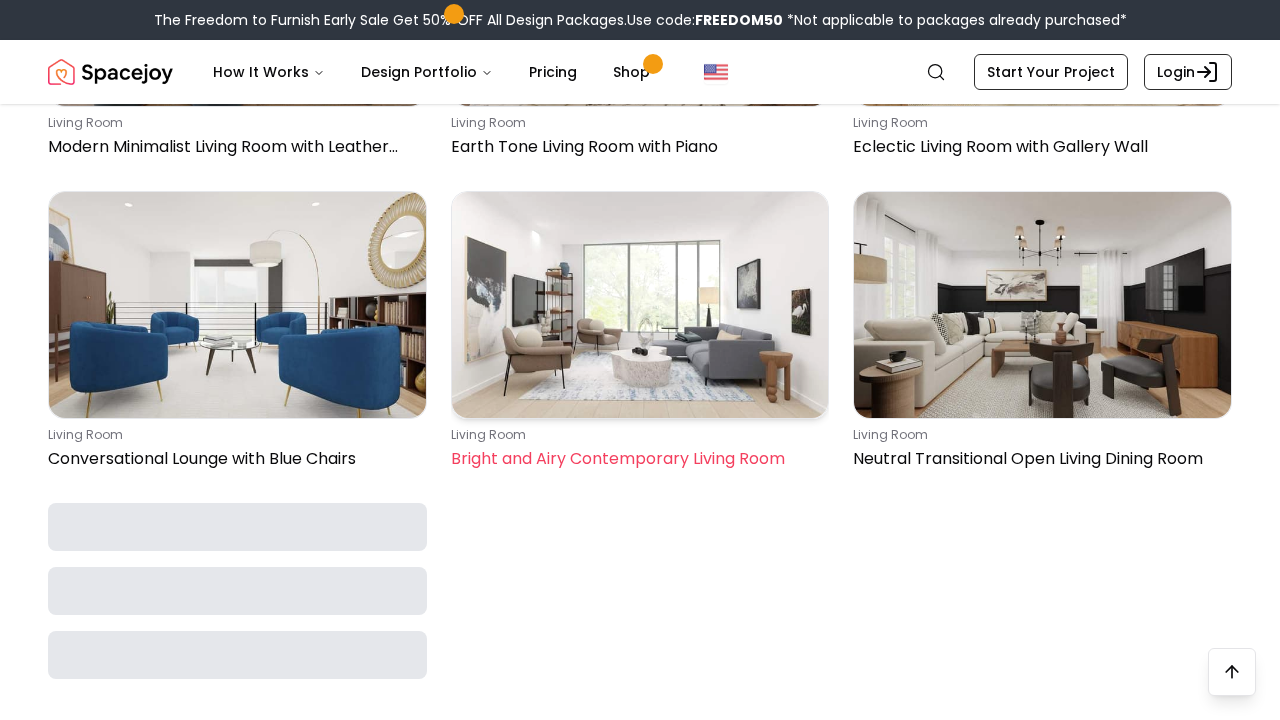 scroll, scrollTop: 16038, scrollLeft: 0, axis: vertical 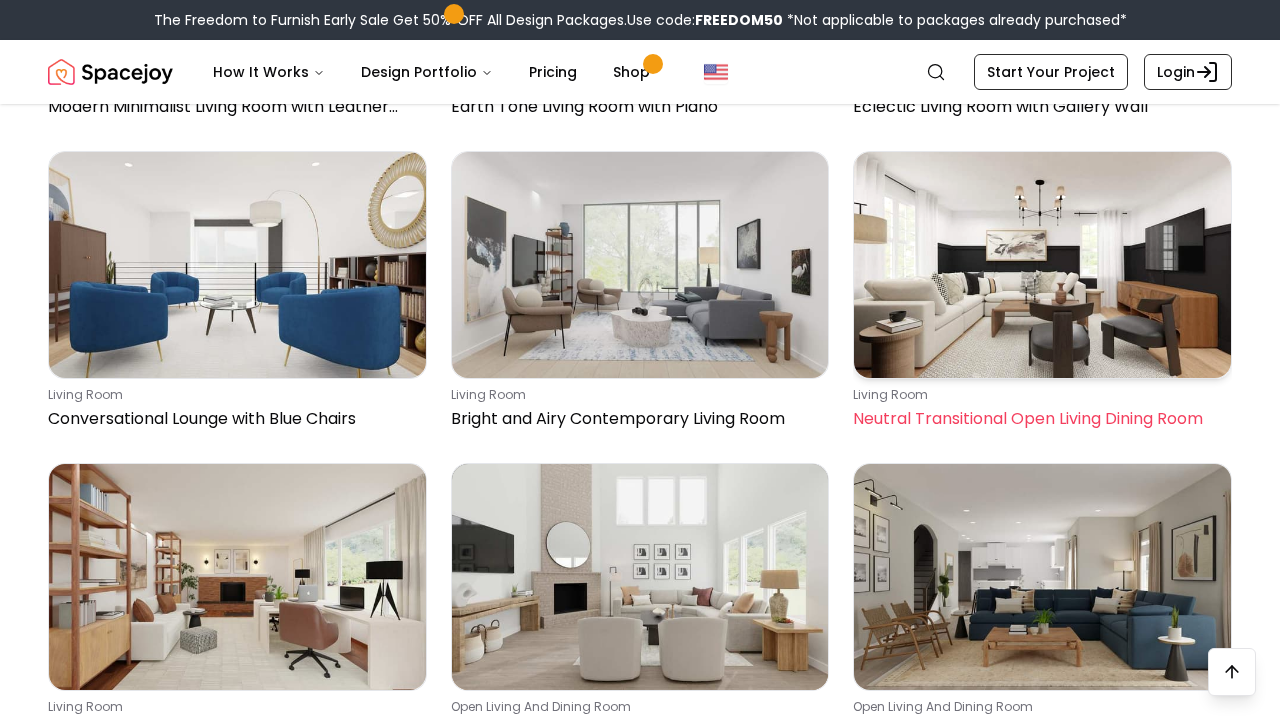 click on "living room" at bounding box center (1038, 395) 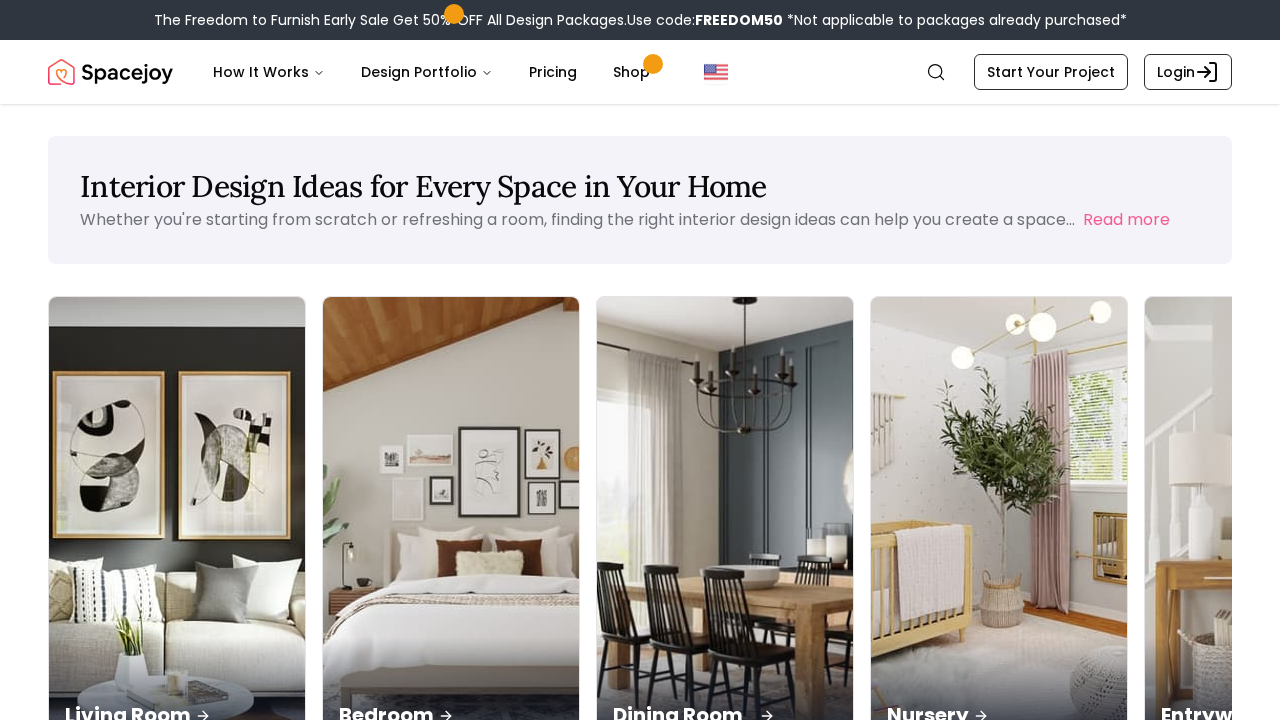scroll, scrollTop: 0, scrollLeft: 0, axis: both 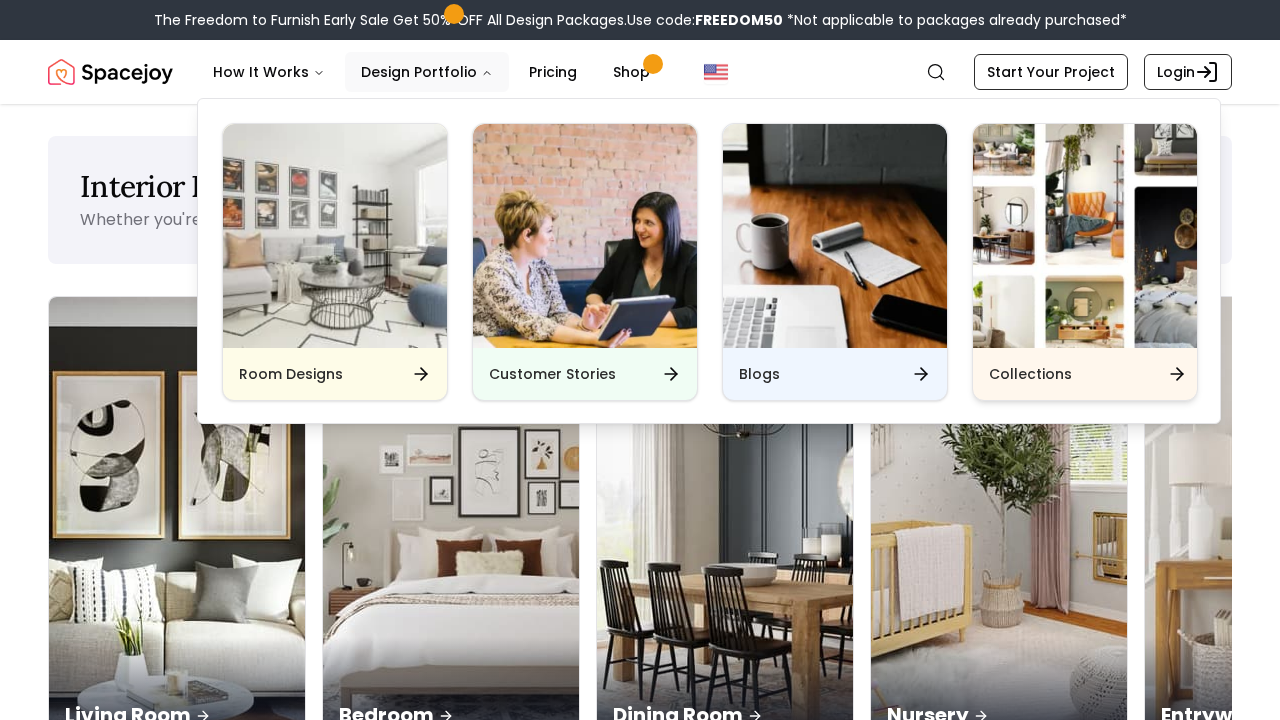 click at bounding box center [1085, 236] 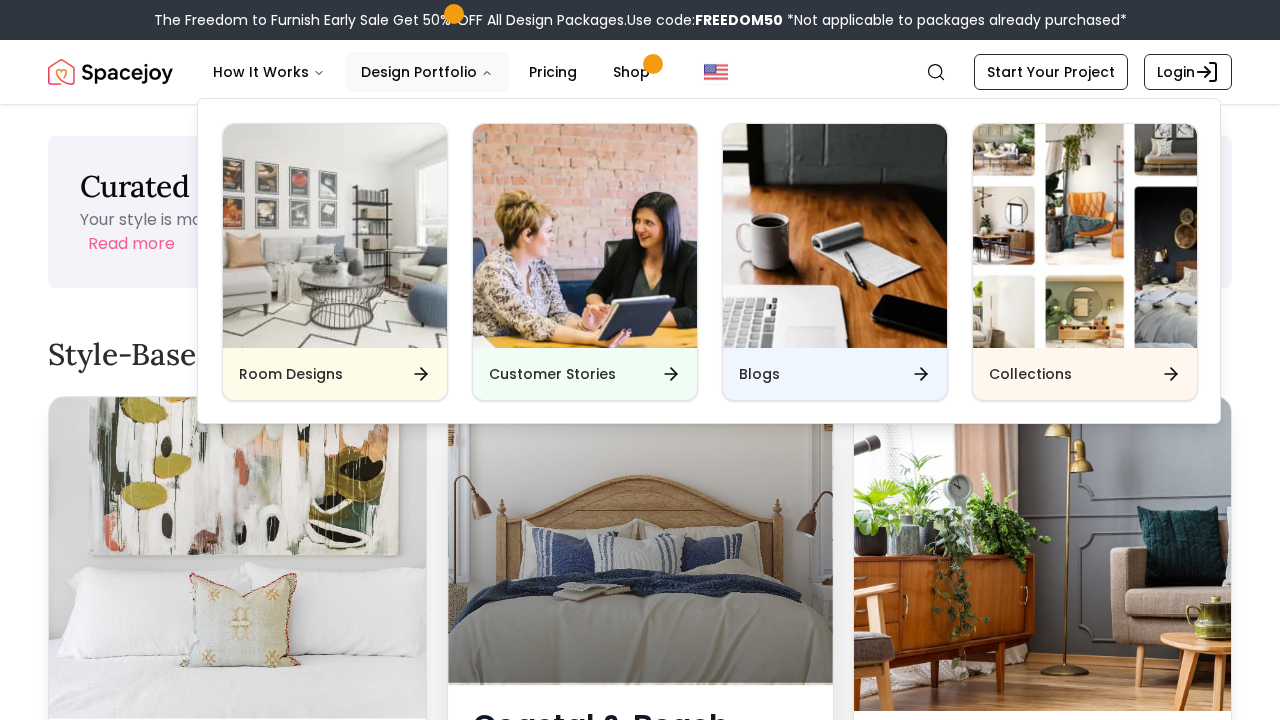 scroll, scrollTop: 266, scrollLeft: 0, axis: vertical 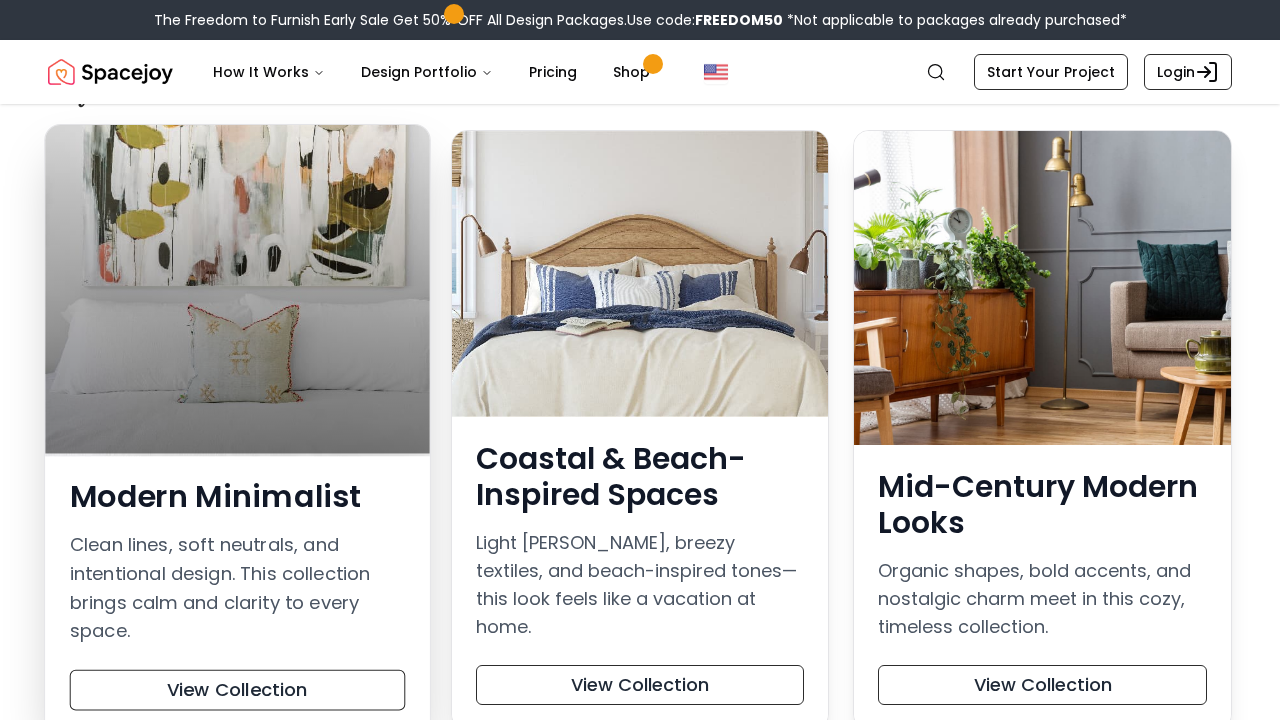 click on "Clean lines, soft neutrals, and intentional design. This collection brings calm and clarity to every space." at bounding box center (237, 588) 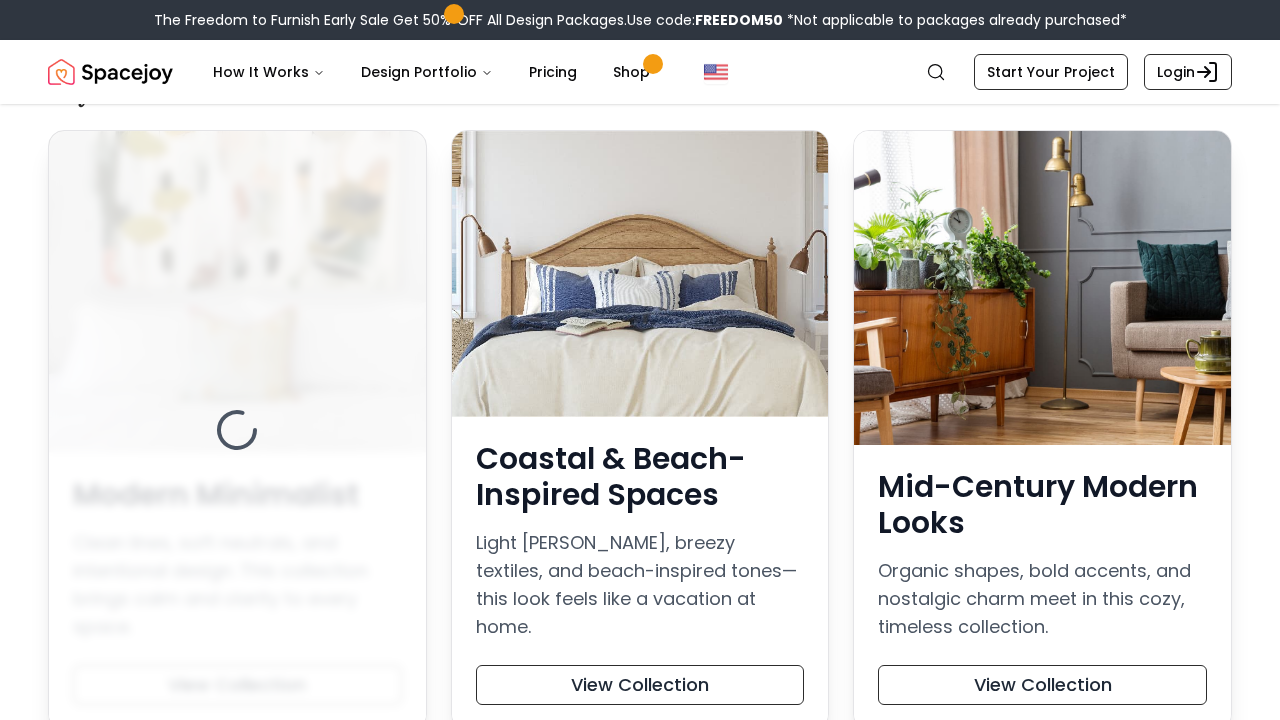 scroll, scrollTop: 0, scrollLeft: 0, axis: both 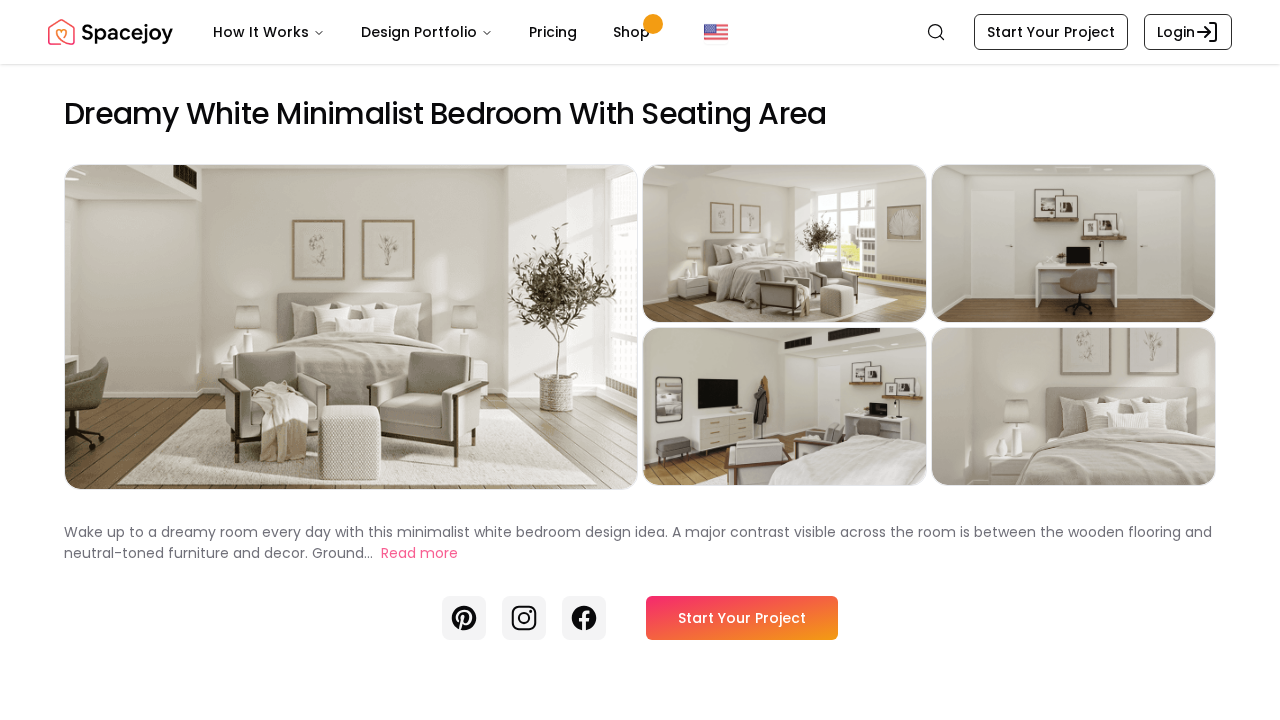 click on "Preview" at bounding box center [351, 327] 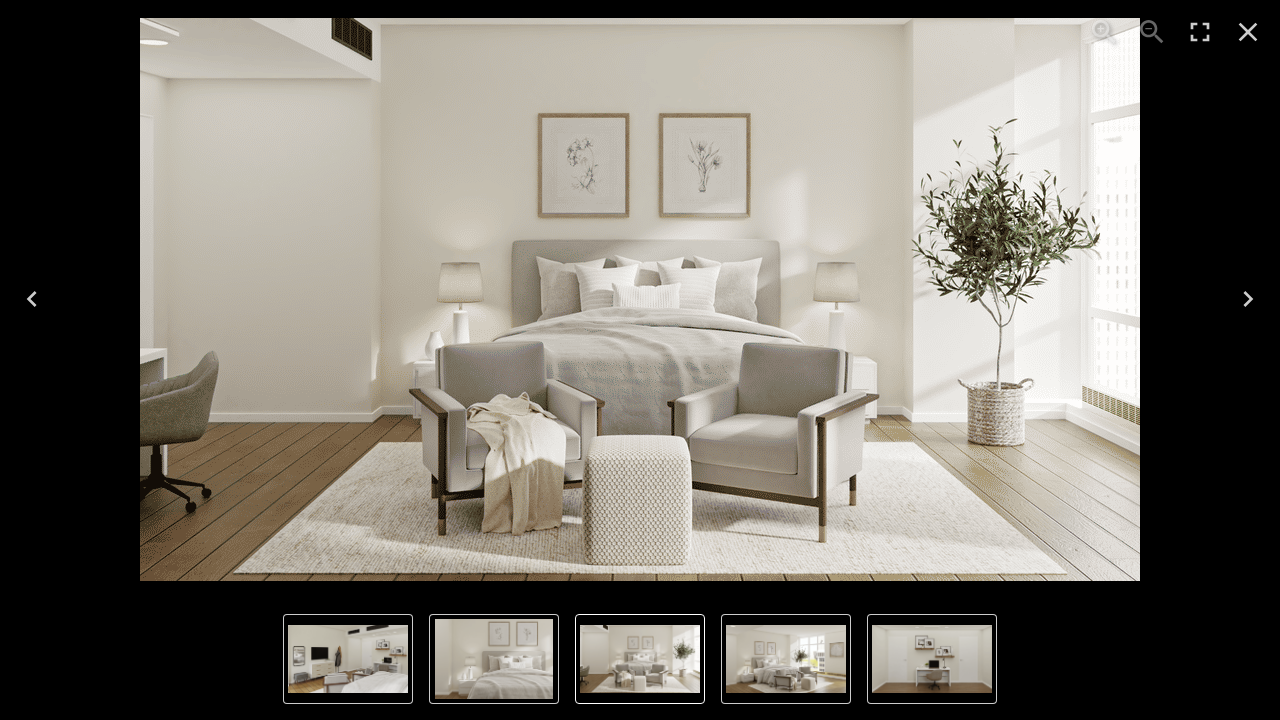 click 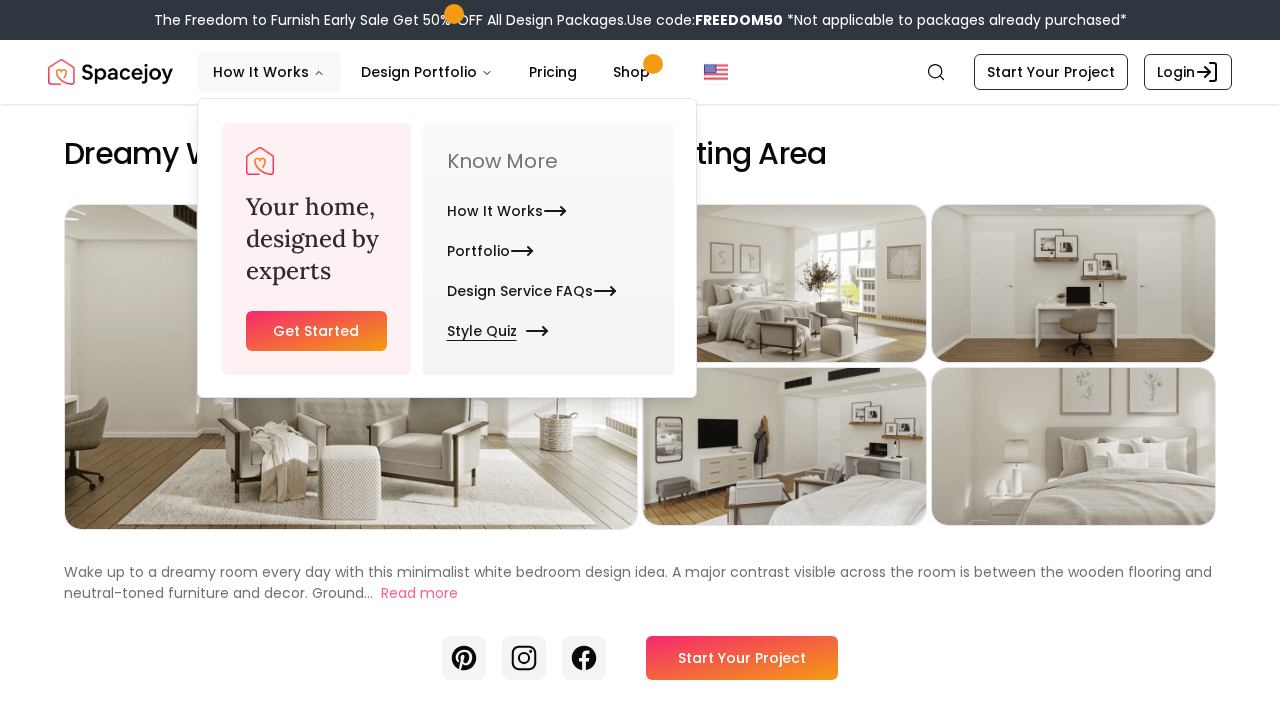 click on "Style Quiz" at bounding box center [494, 331] 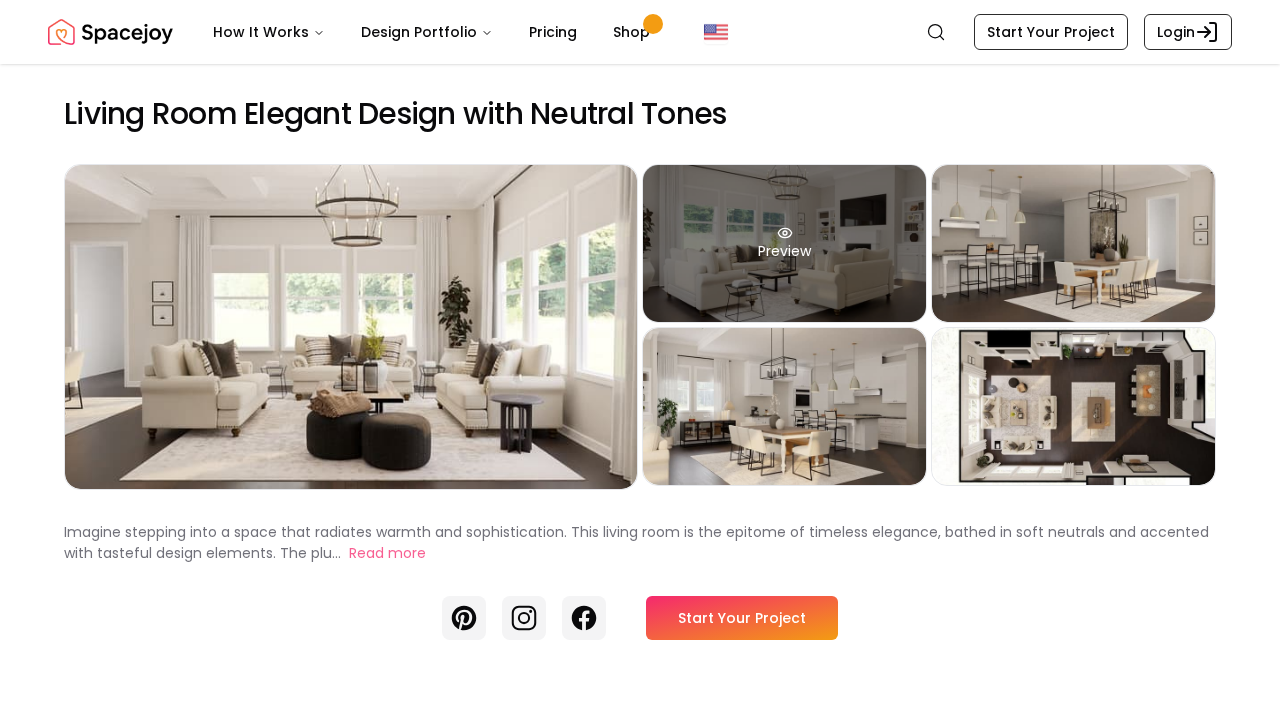 scroll, scrollTop: 0, scrollLeft: 0, axis: both 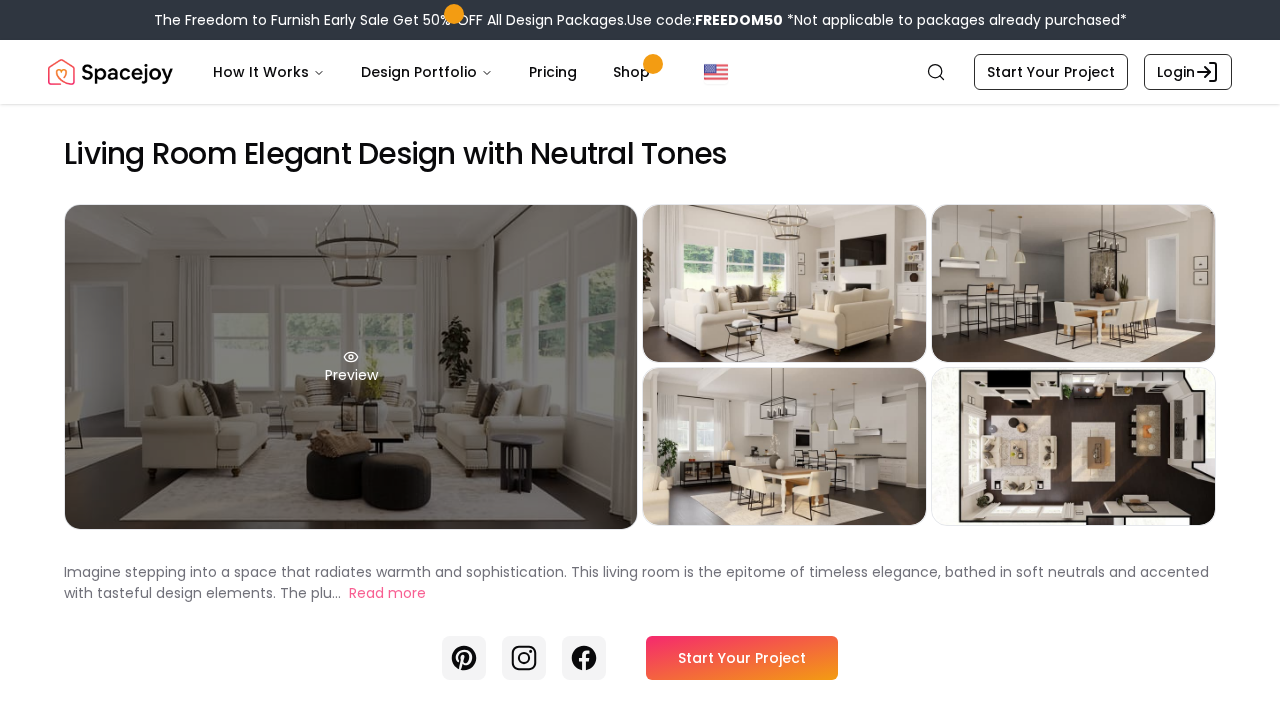 click on "Preview" at bounding box center (351, 367) 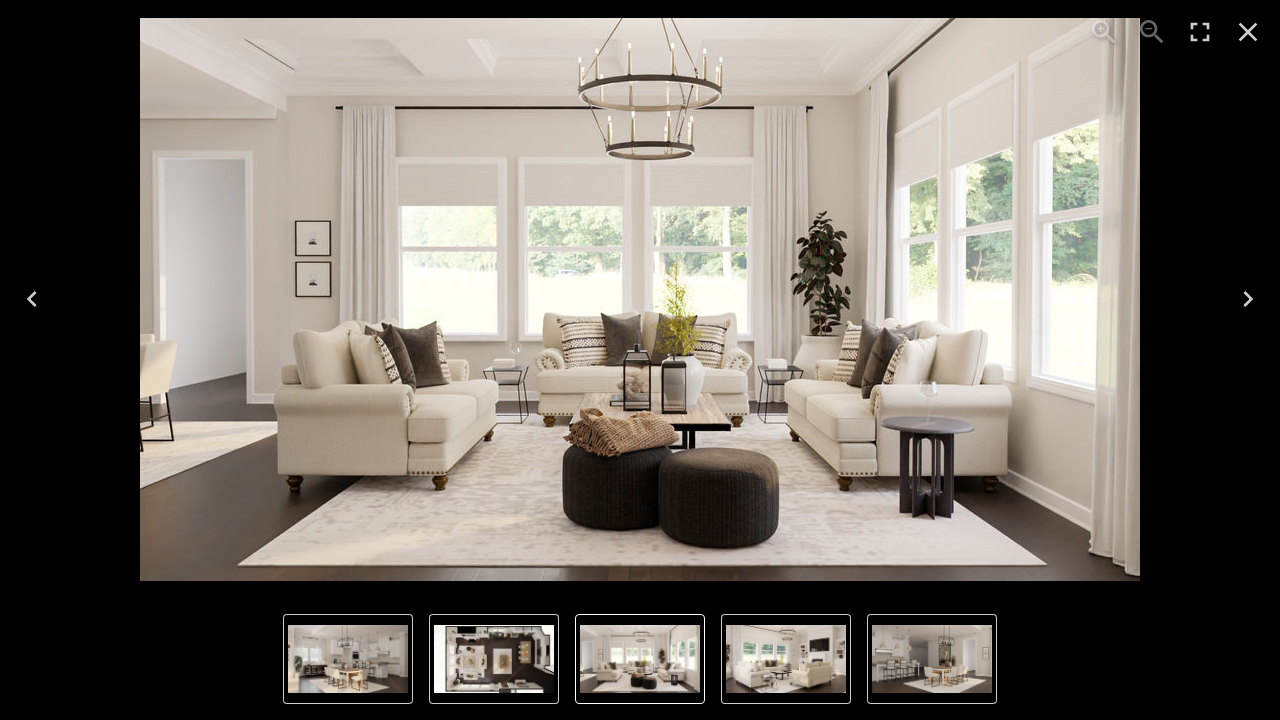 click 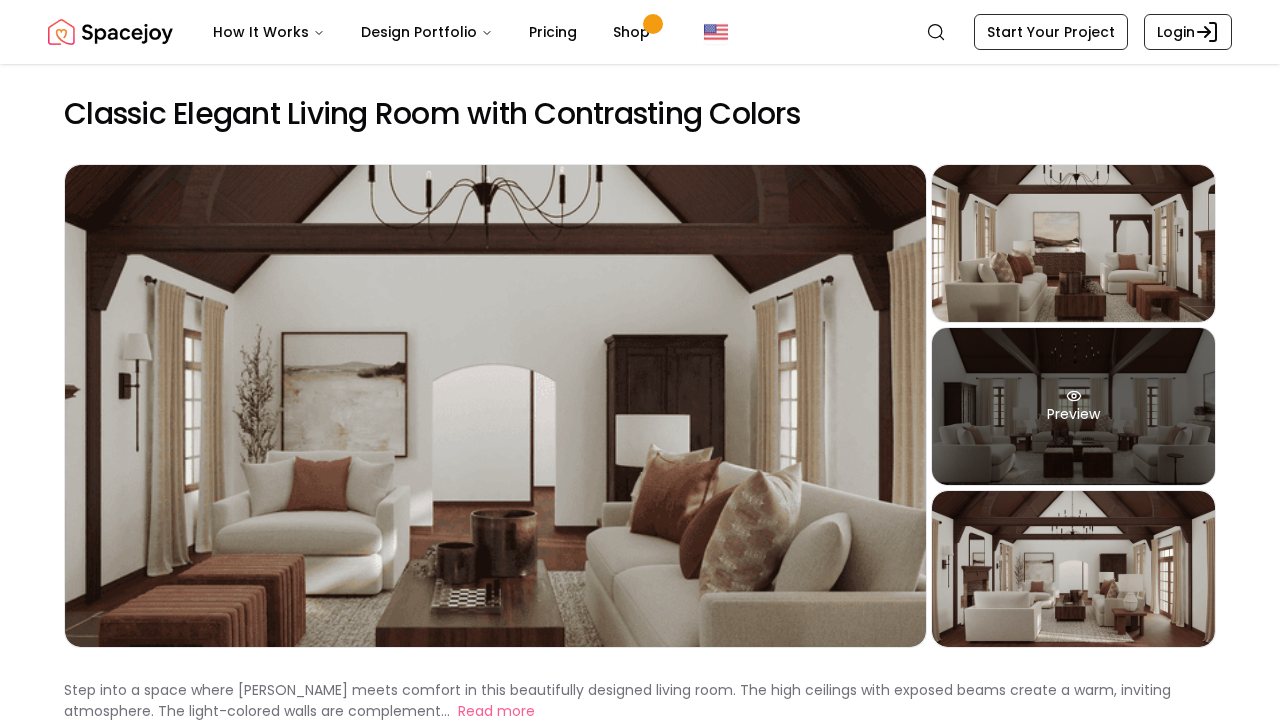 scroll, scrollTop: 0, scrollLeft: 0, axis: both 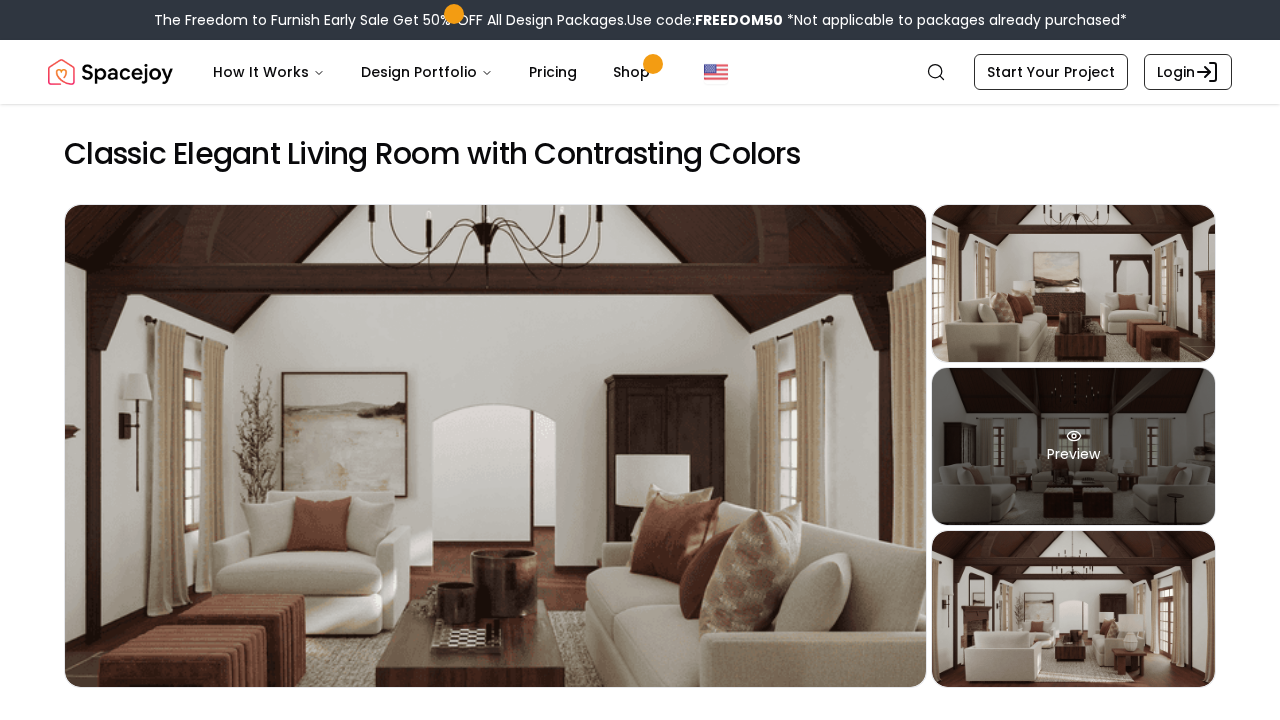 click on "Preview" at bounding box center [1073, 446] 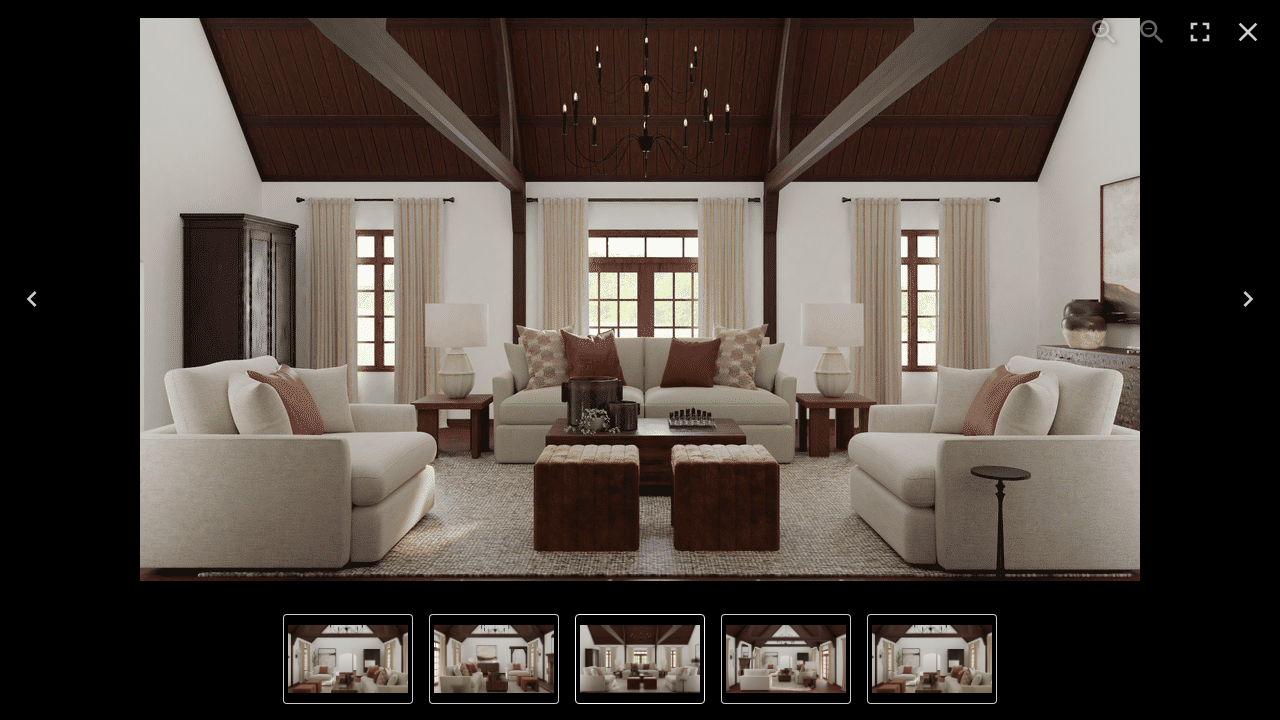 click at bounding box center [32, 299] 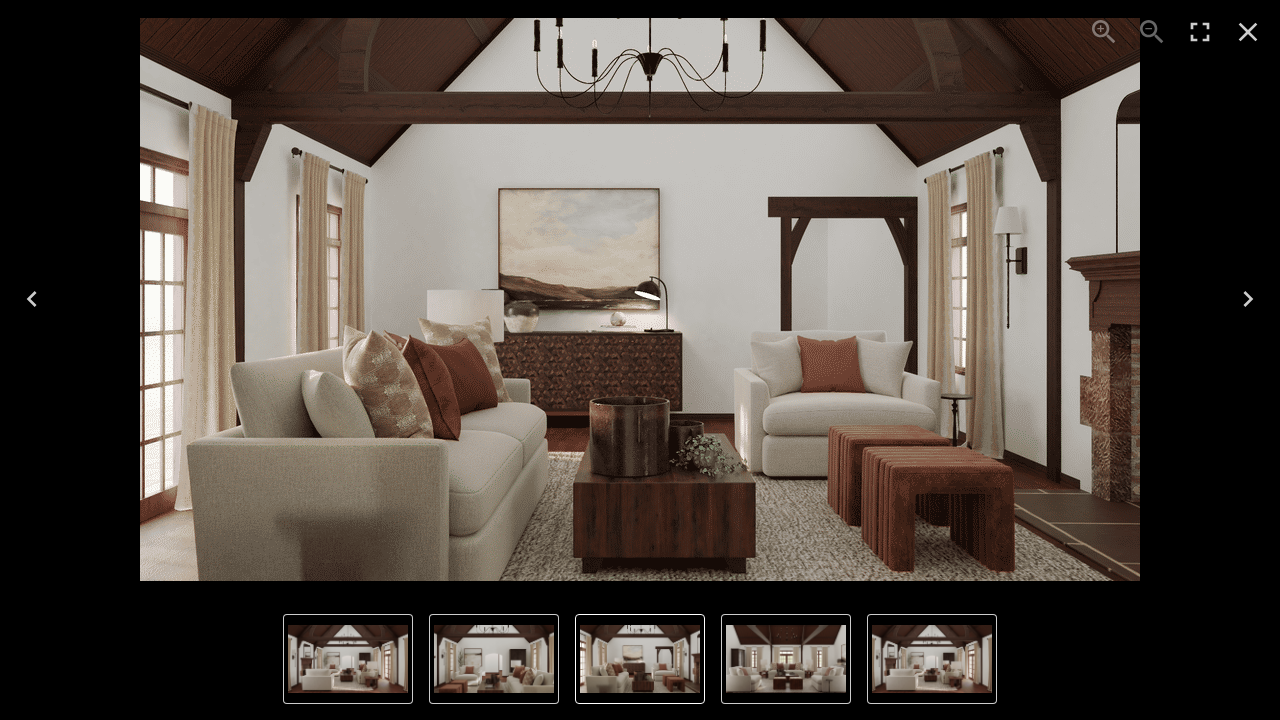 click 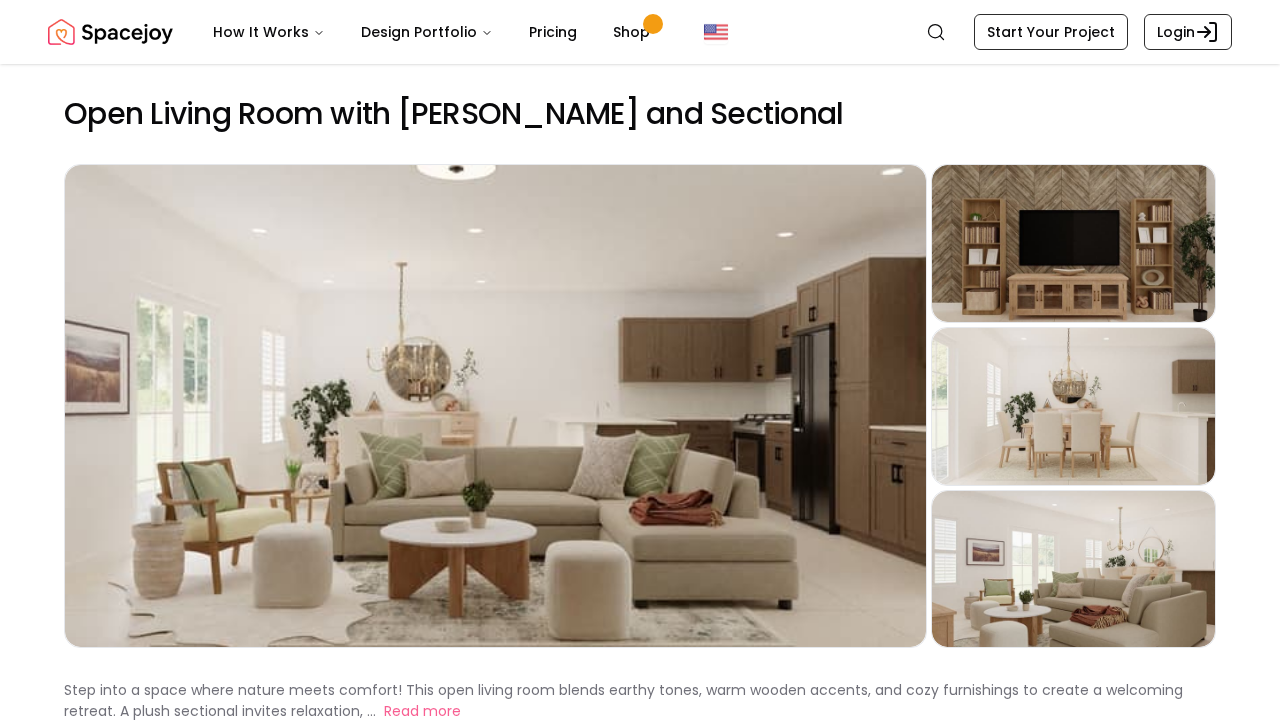 scroll, scrollTop: 0, scrollLeft: 0, axis: both 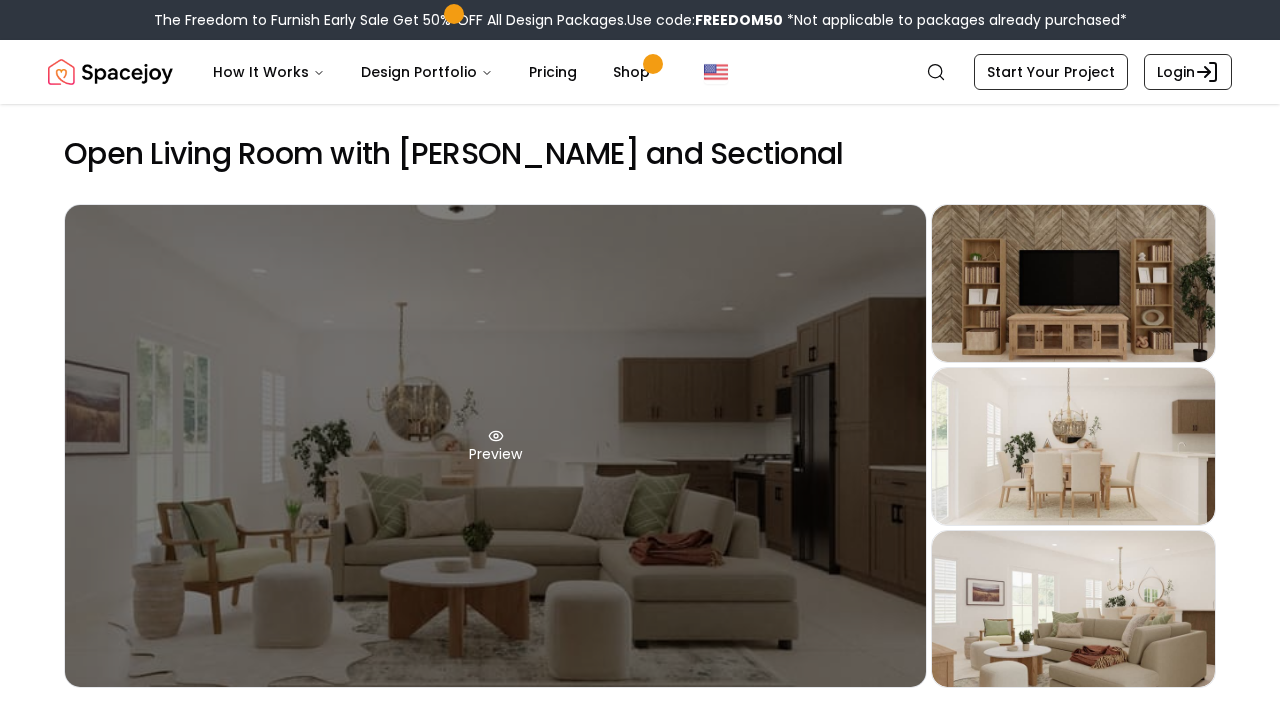 click on "Preview" at bounding box center (495, 446) 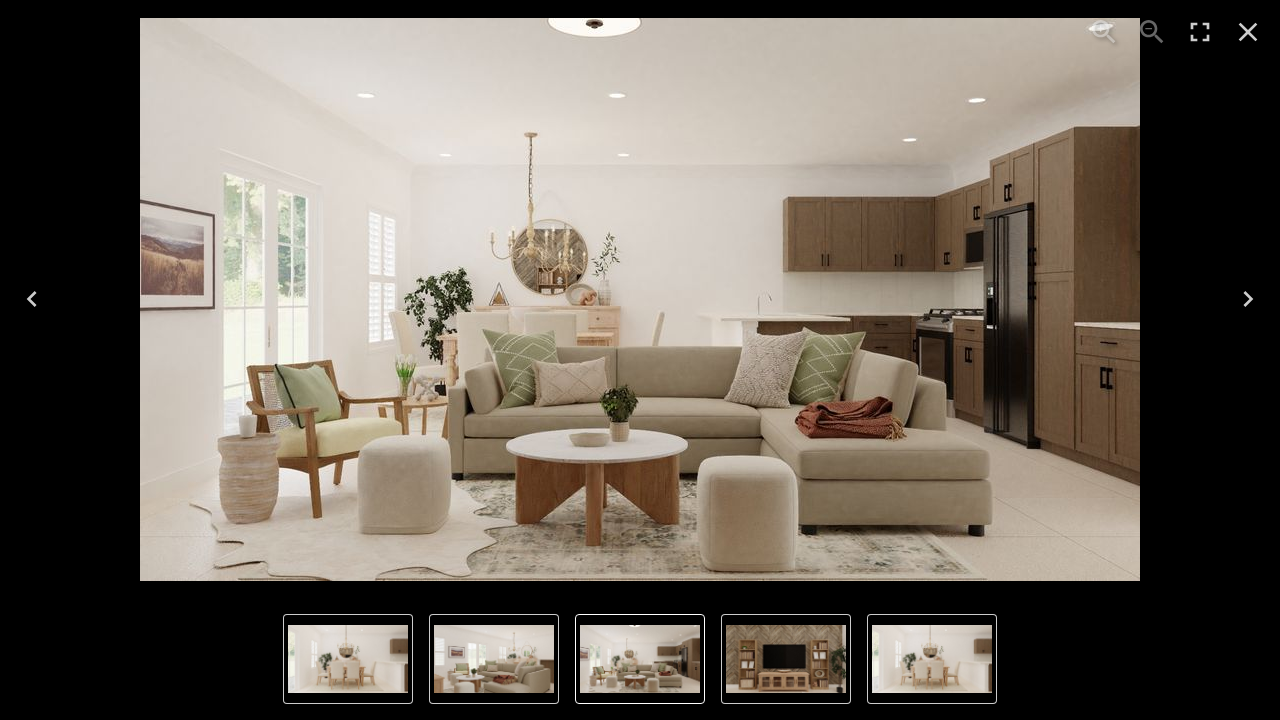 click 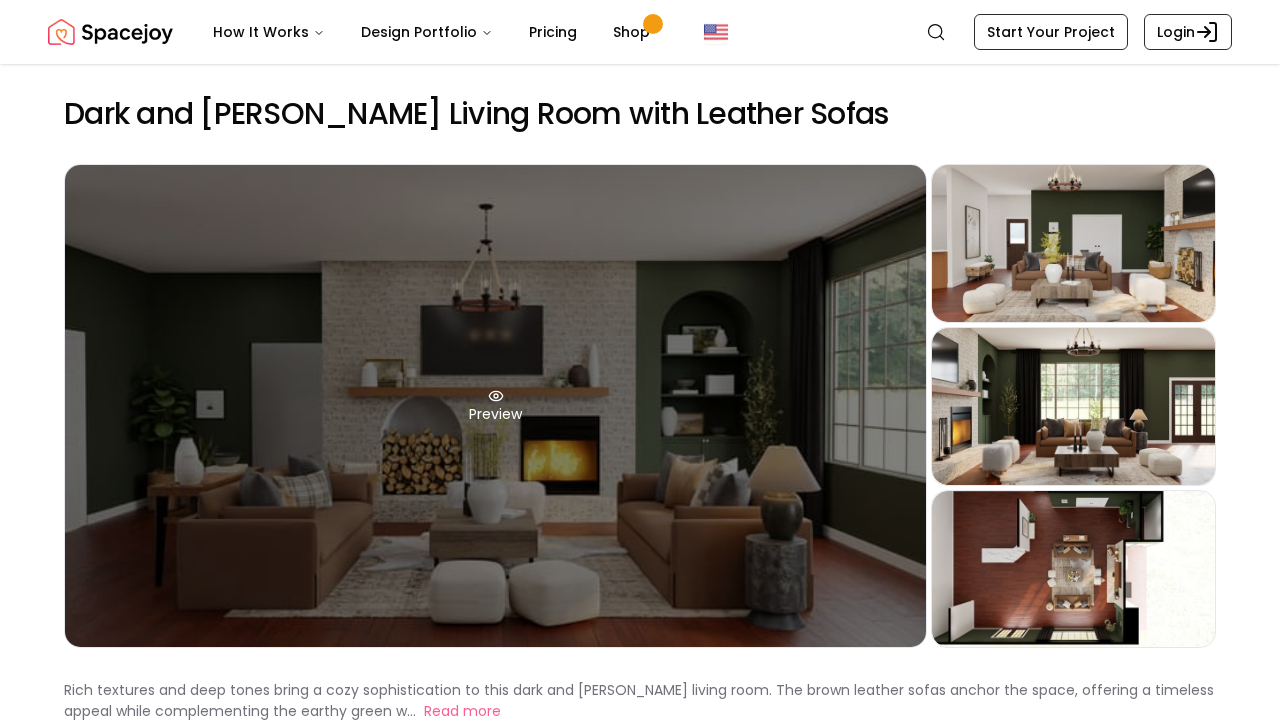 scroll, scrollTop: 0, scrollLeft: 0, axis: both 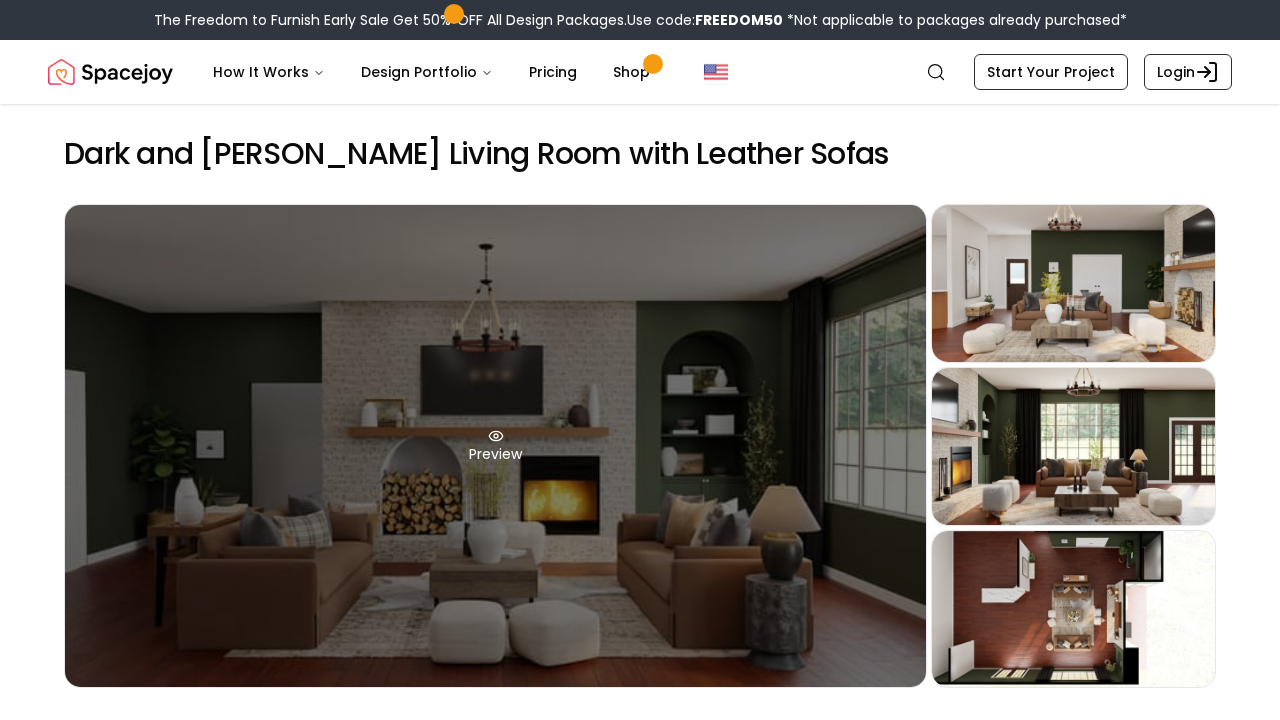 click on "Preview" at bounding box center [495, 446] 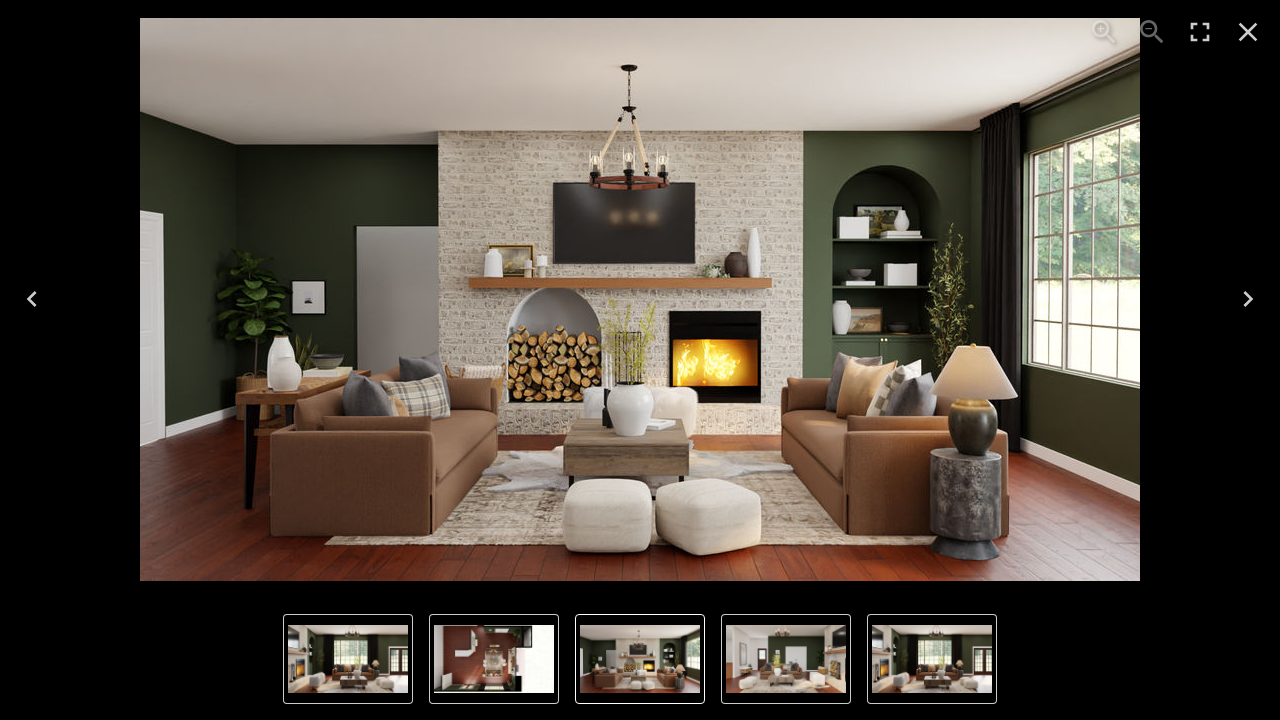 click 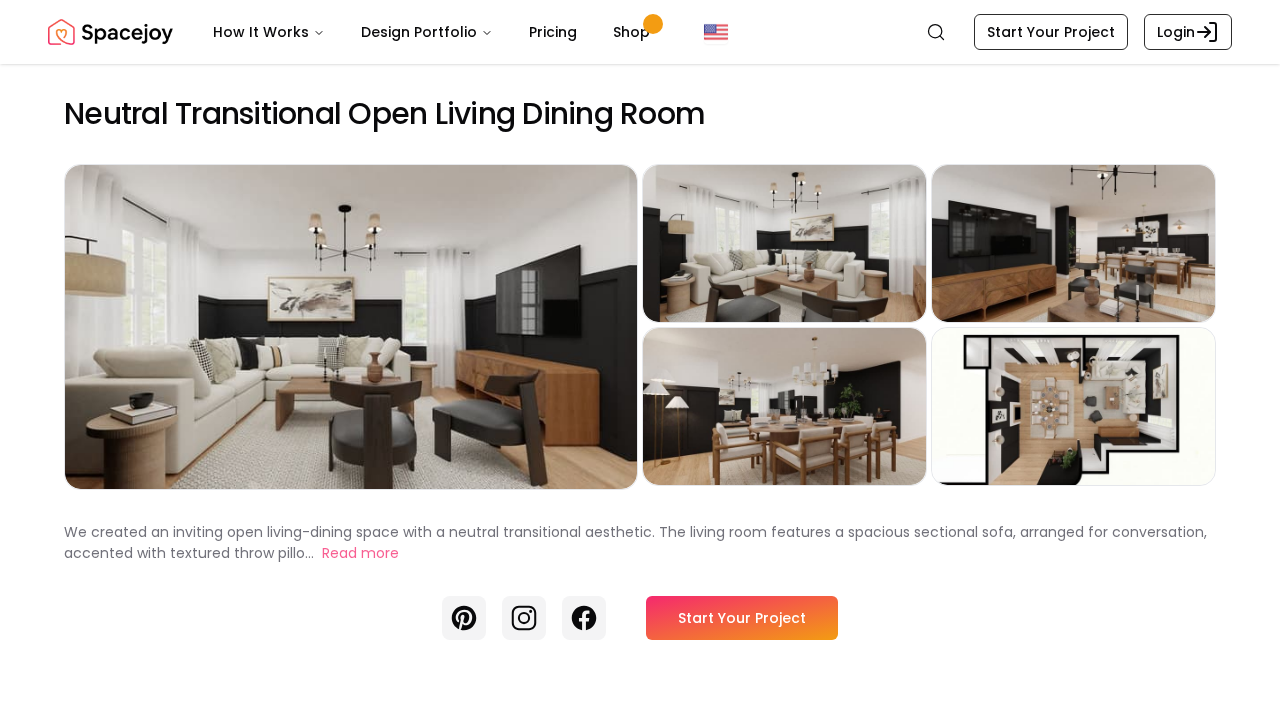 scroll, scrollTop: 0, scrollLeft: 0, axis: both 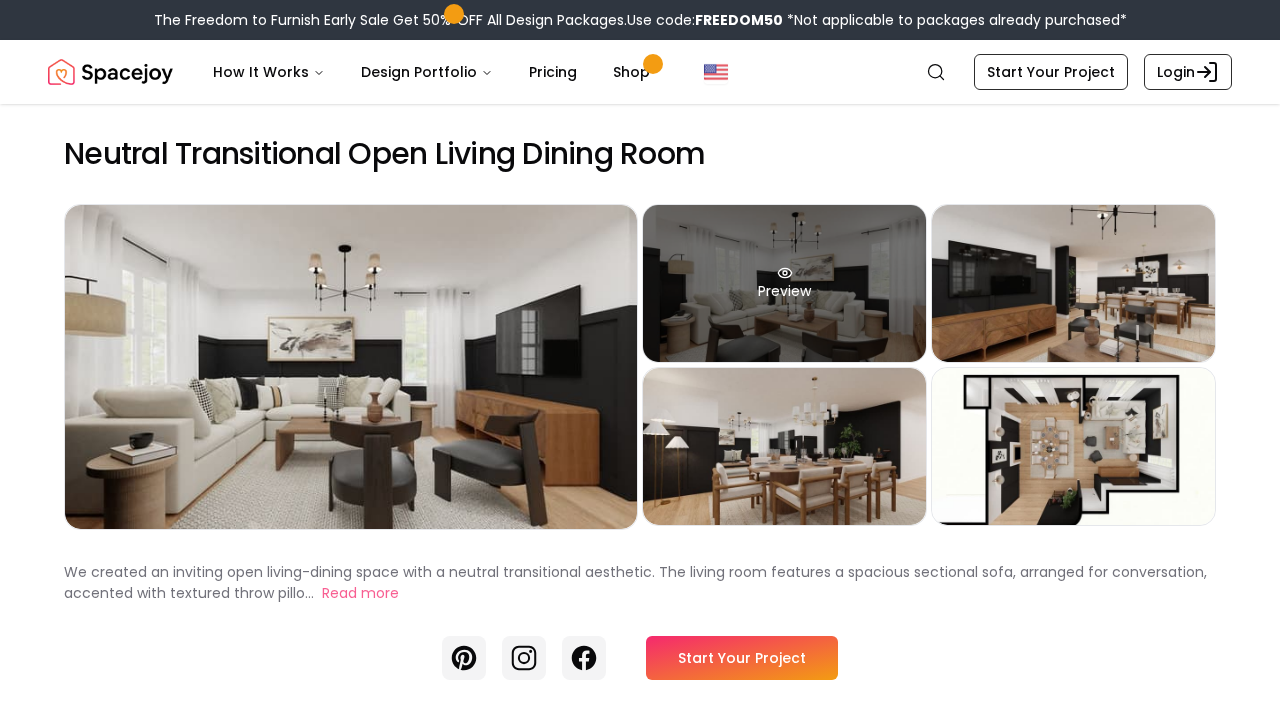click on "Preview" at bounding box center [784, 283] 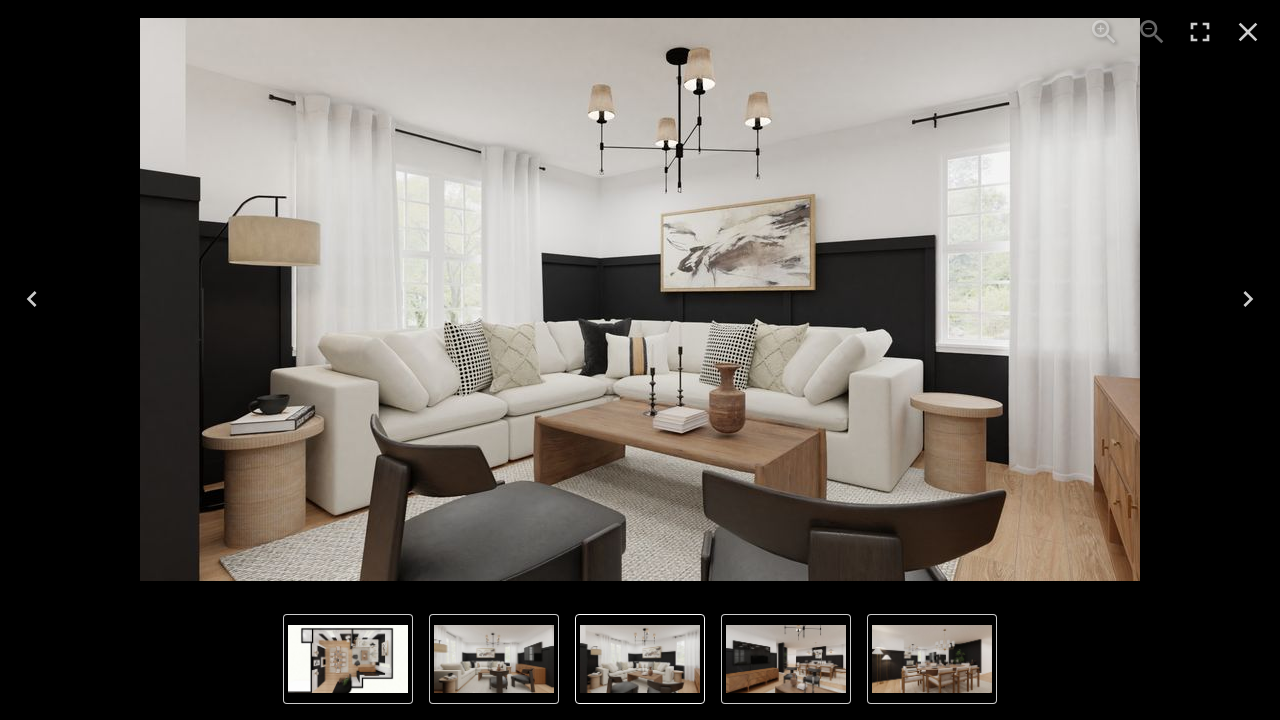 click 